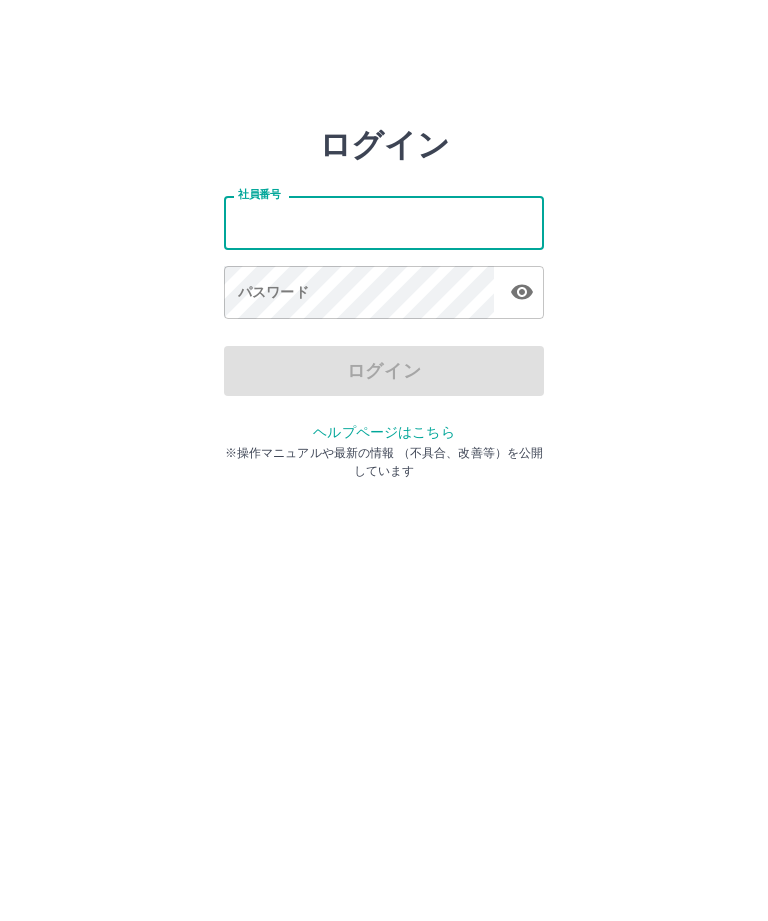 scroll, scrollTop: 0, scrollLeft: 0, axis: both 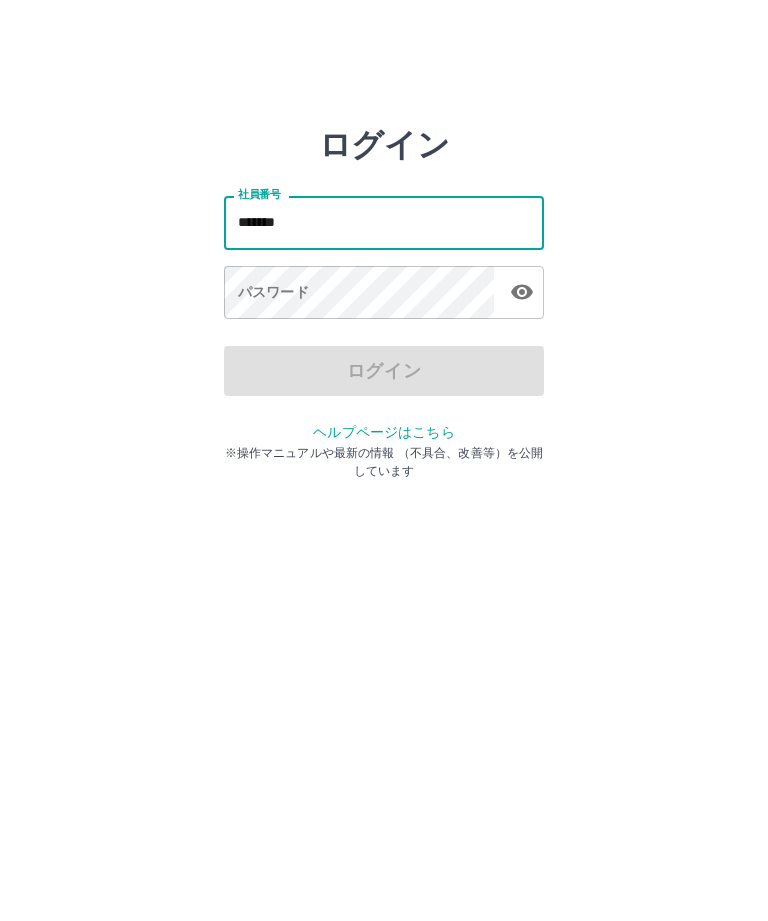 type on "*******" 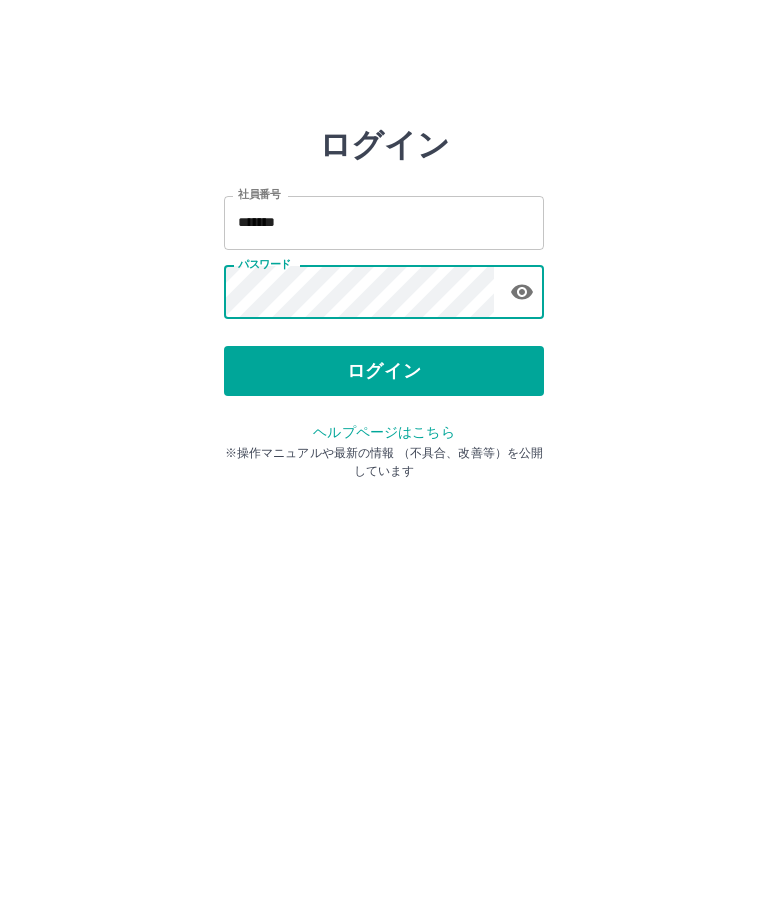 click on "ログイン" at bounding box center [384, 371] 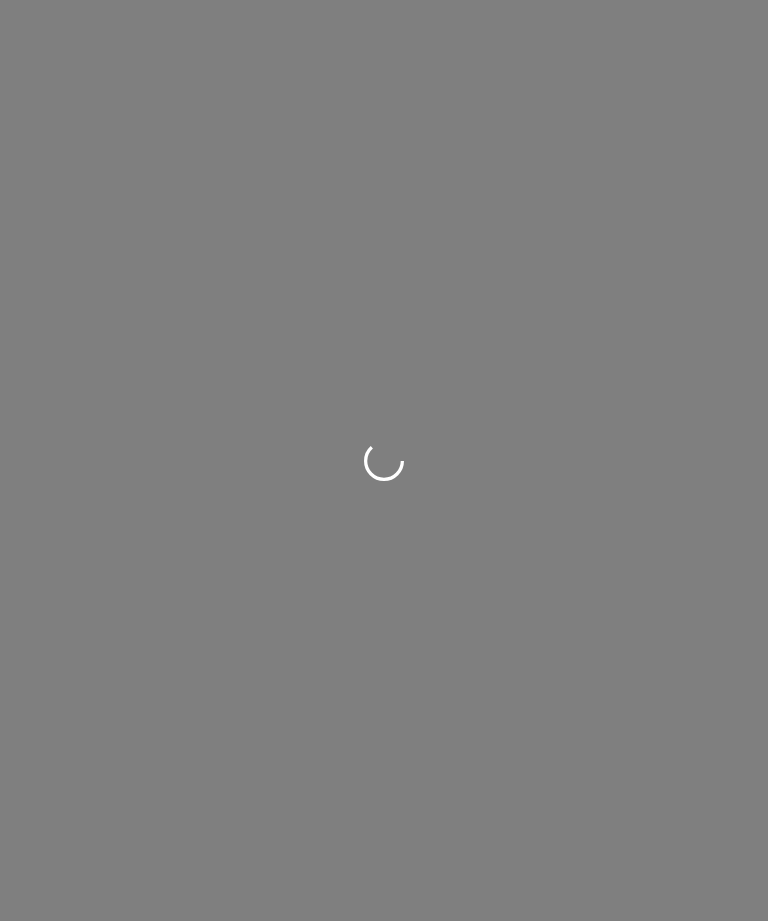 scroll, scrollTop: 0, scrollLeft: 0, axis: both 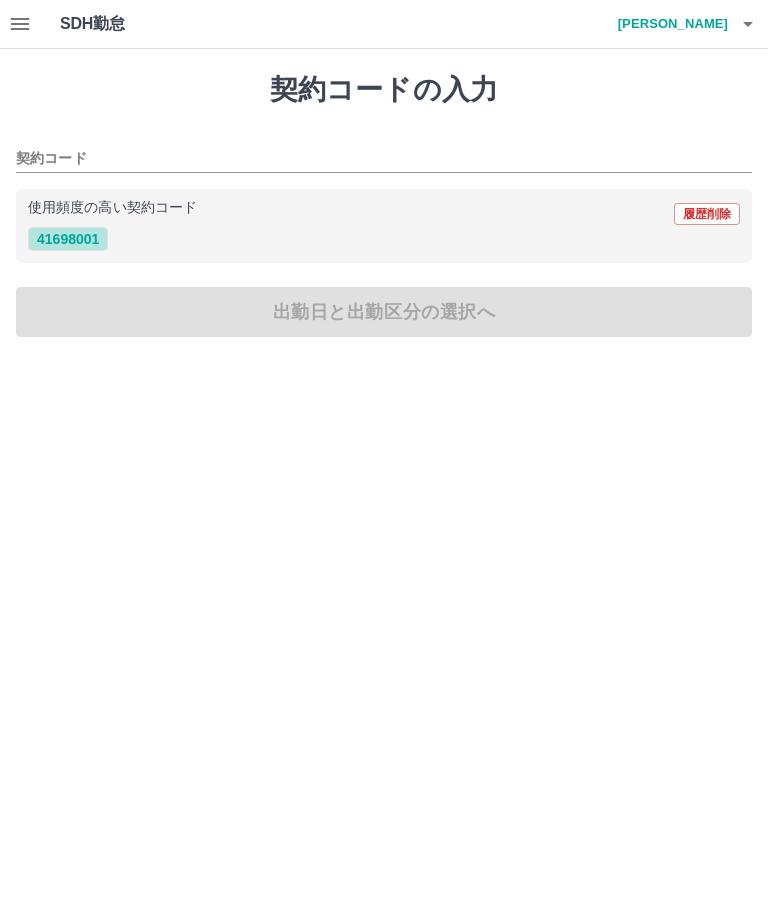 click on "41698001" at bounding box center [68, 239] 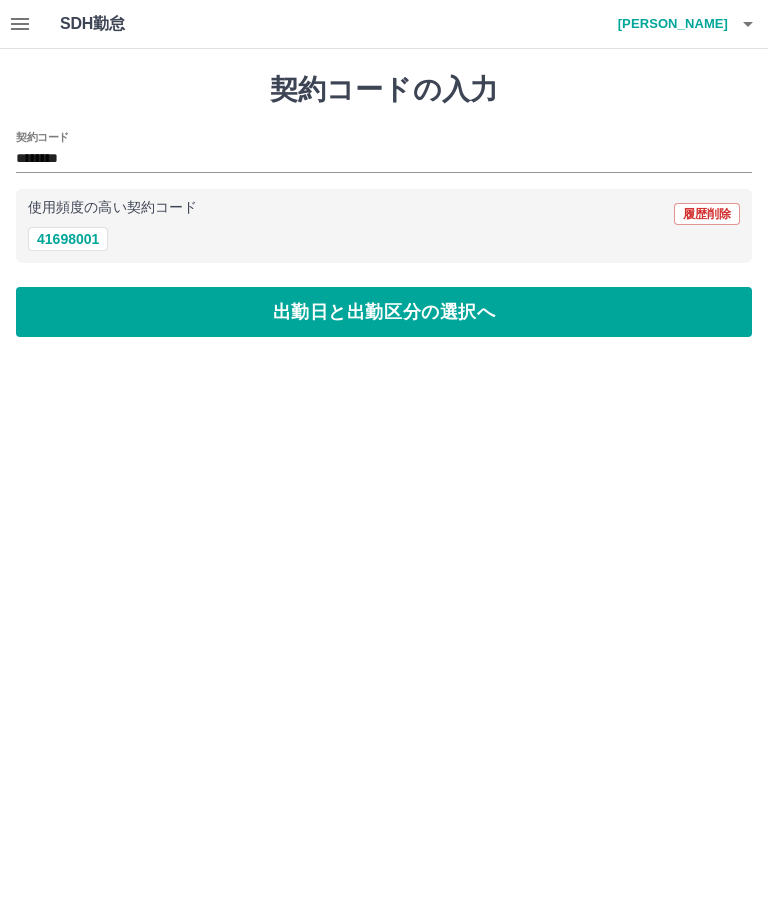 click on "出勤日と出勤区分の選択へ" at bounding box center [384, 312] 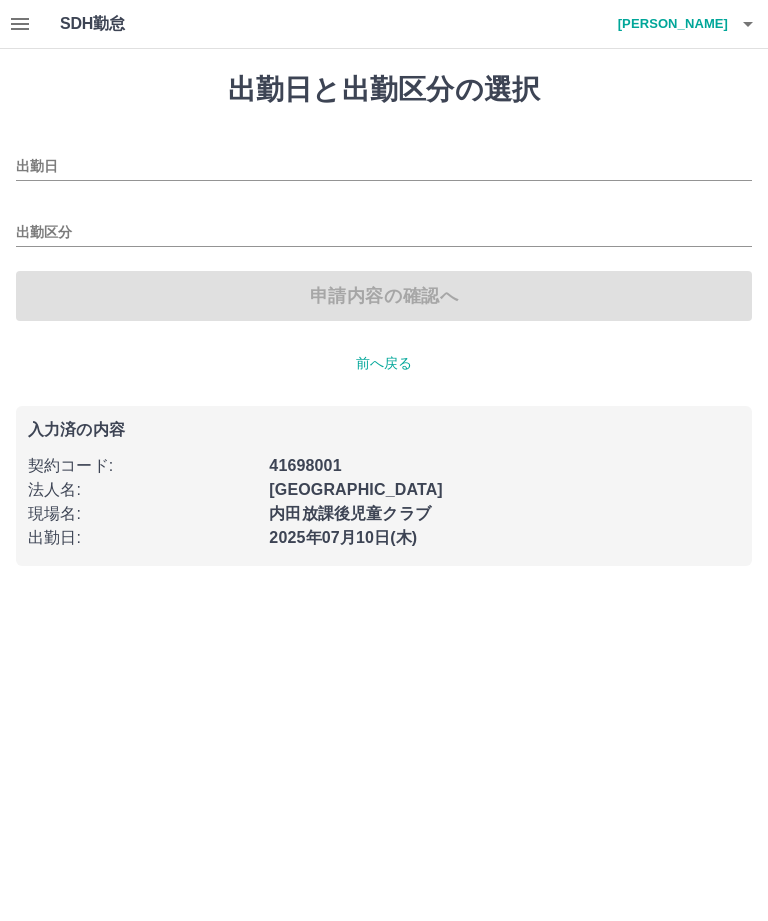 type on "**********" 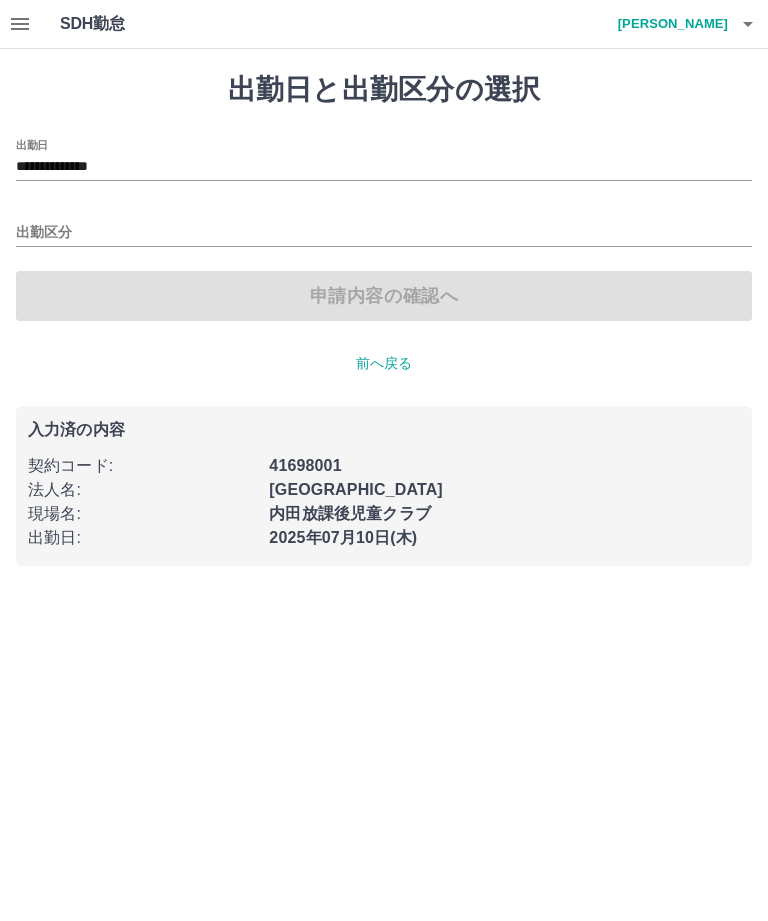 click on "出勤区分" at bounding box center [384, 233] 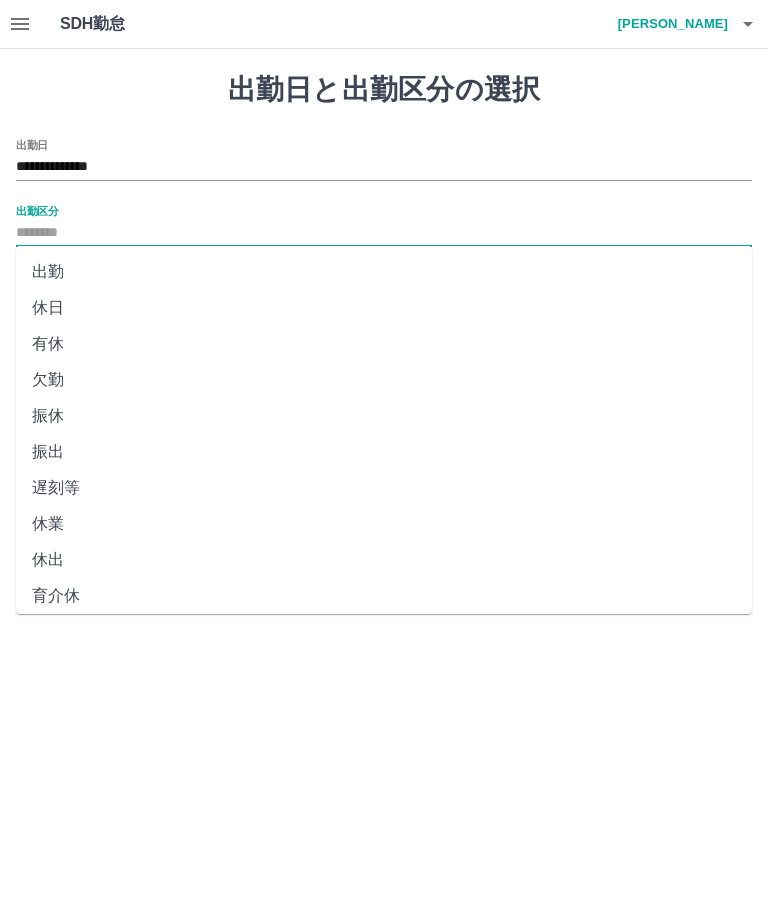 click on "出勤" at bounding box center [384, 272] 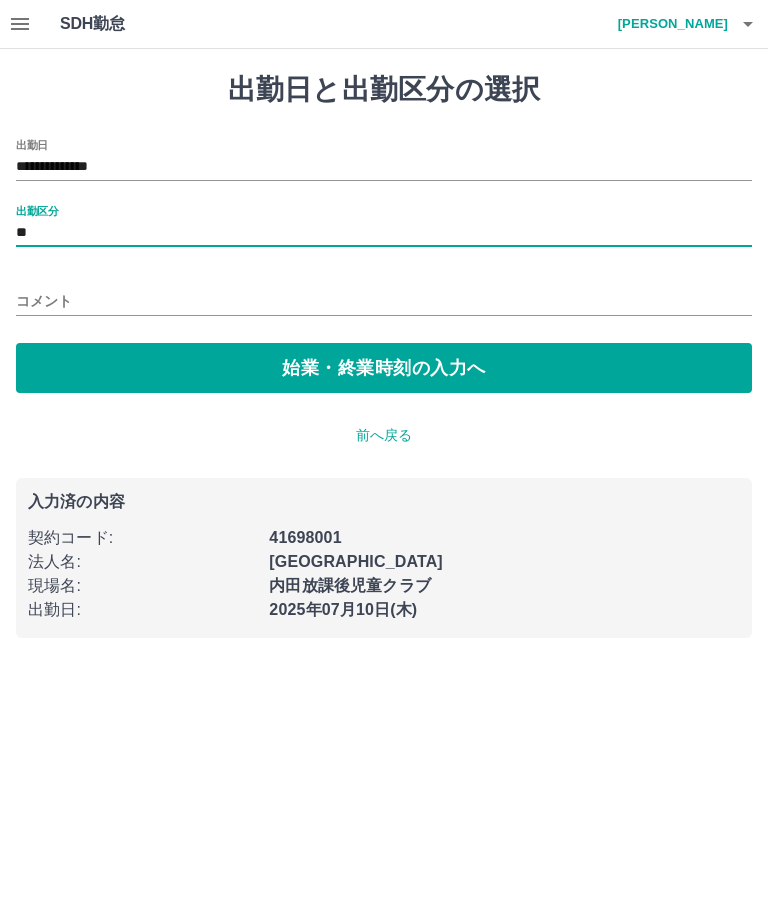 click on "始業・終業時刻の入力へ" at bounding box center [384, 368] 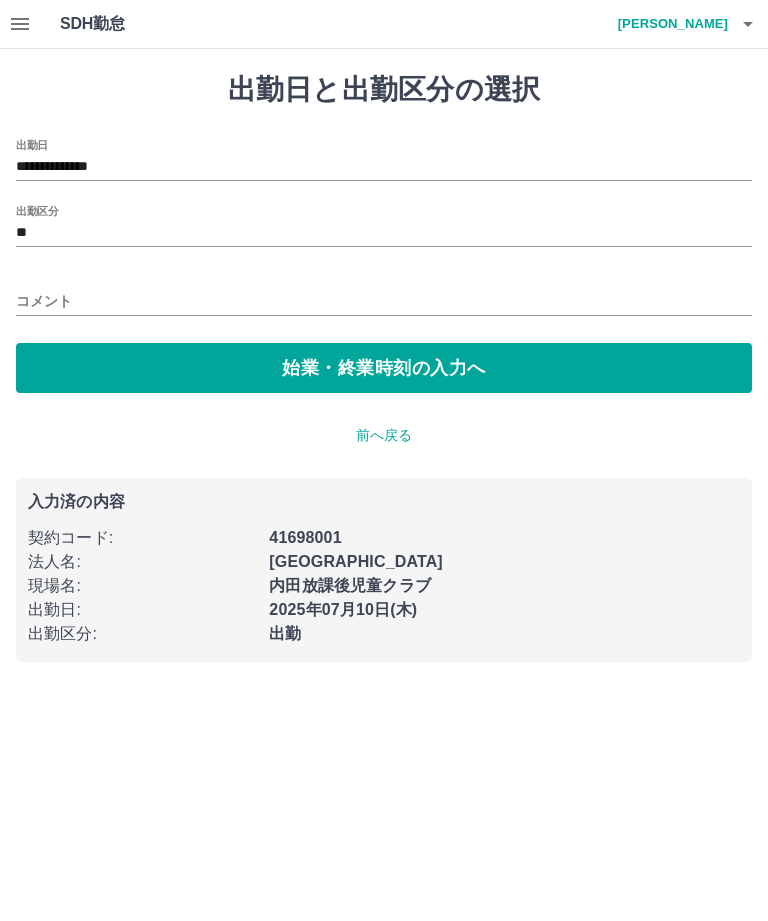 click on "始業・終業時刻の入力へ" at bounding box center [384, 368] 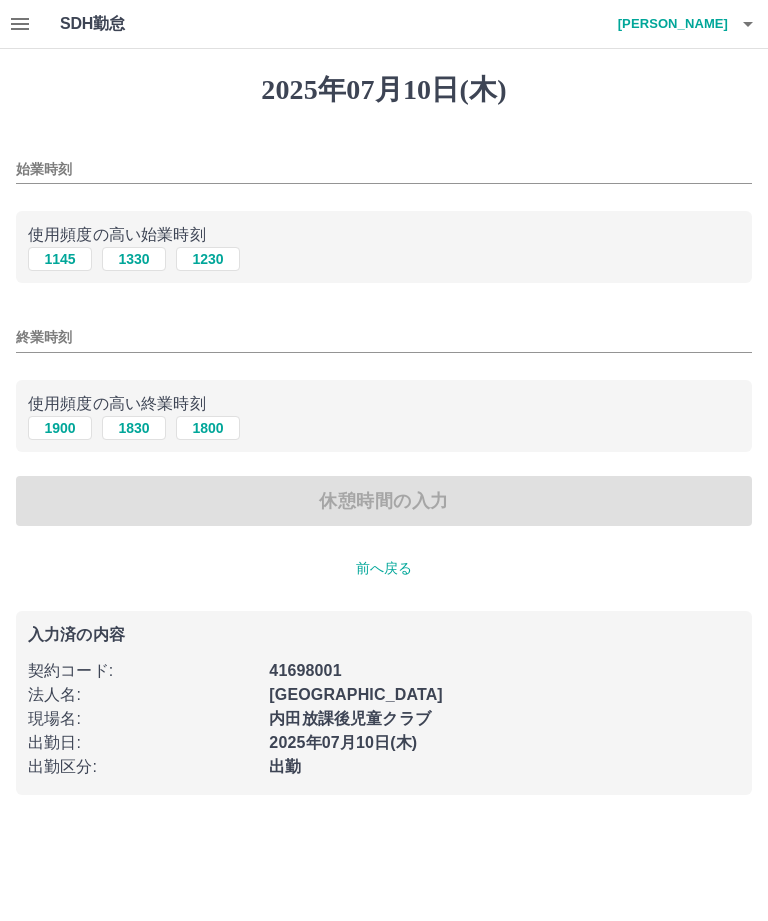 click on "1230" at bounding box center (208, 259) 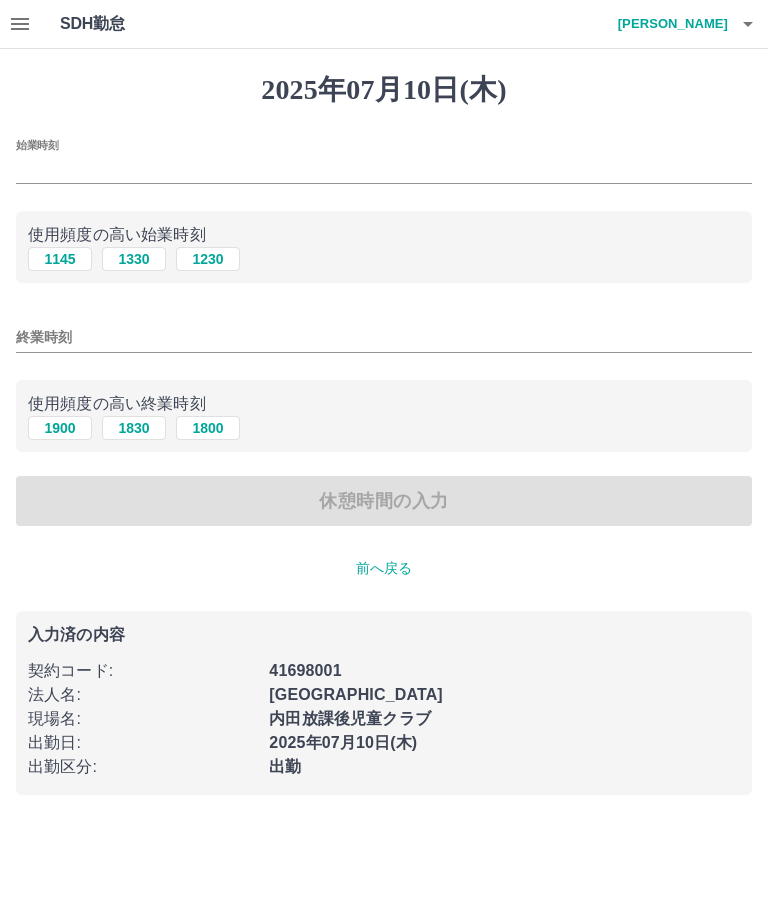type on "****" 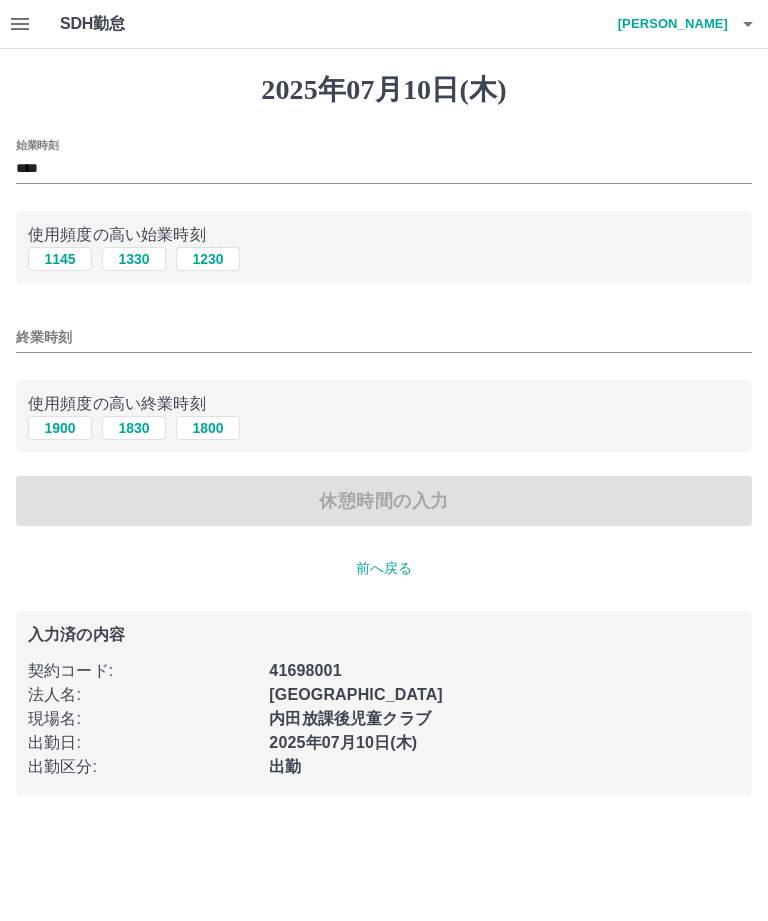 click on "1800" at bounding box center [208, 428] 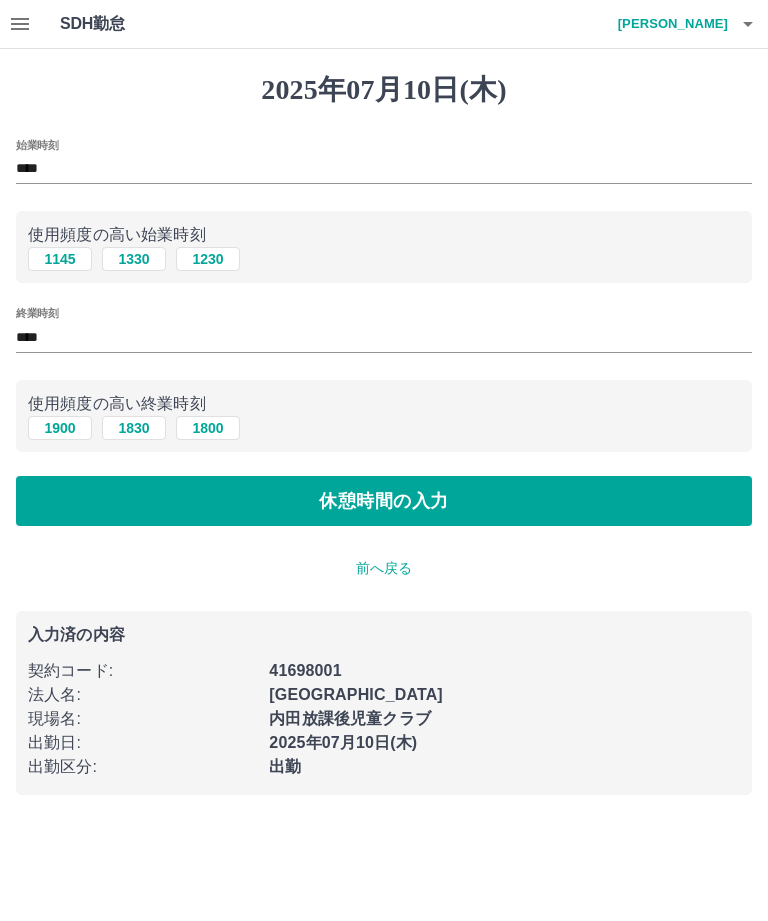 click on "休憩時間の入力" at bounding box center [384, 501] 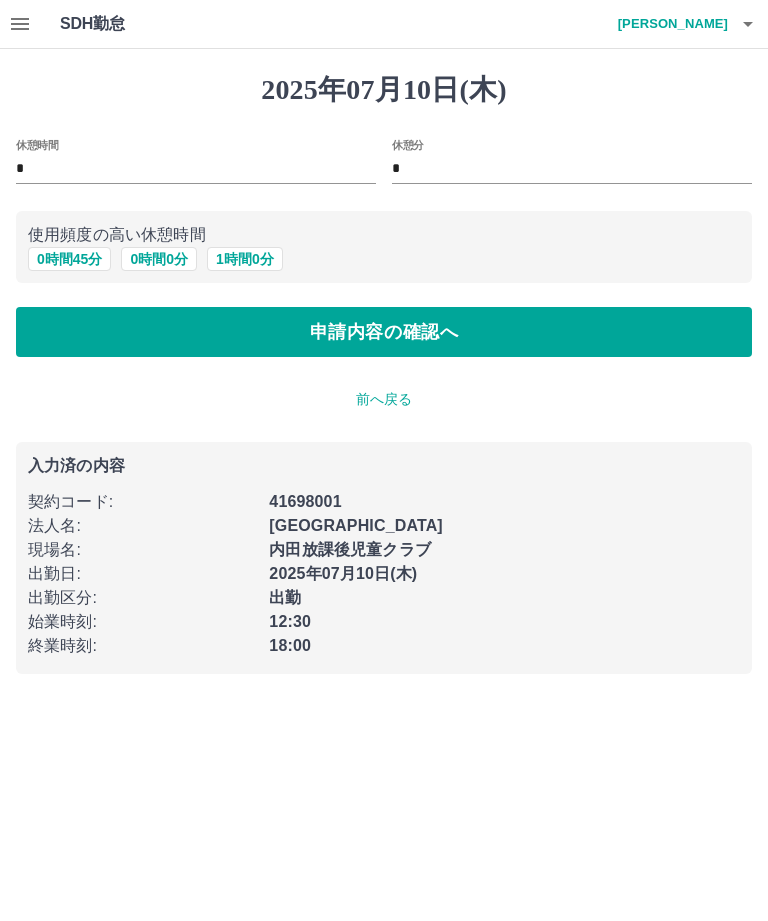 click on "0 時間 0 分" at bounding box center (159, 259) 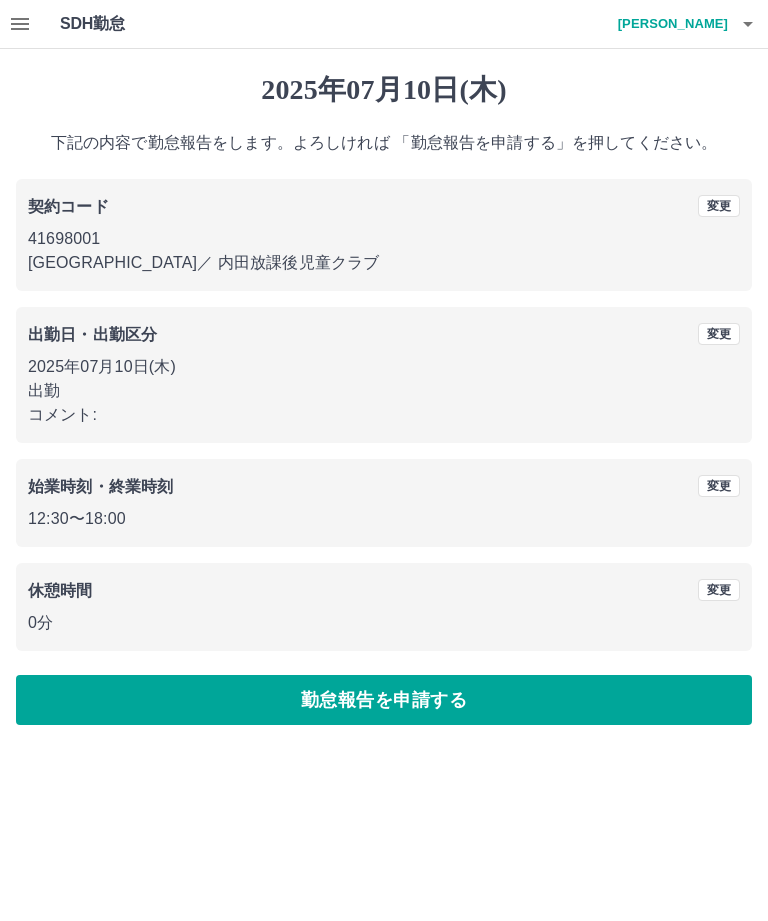 click on "勤怠報告を申請する" at bounding box center (384, 700) 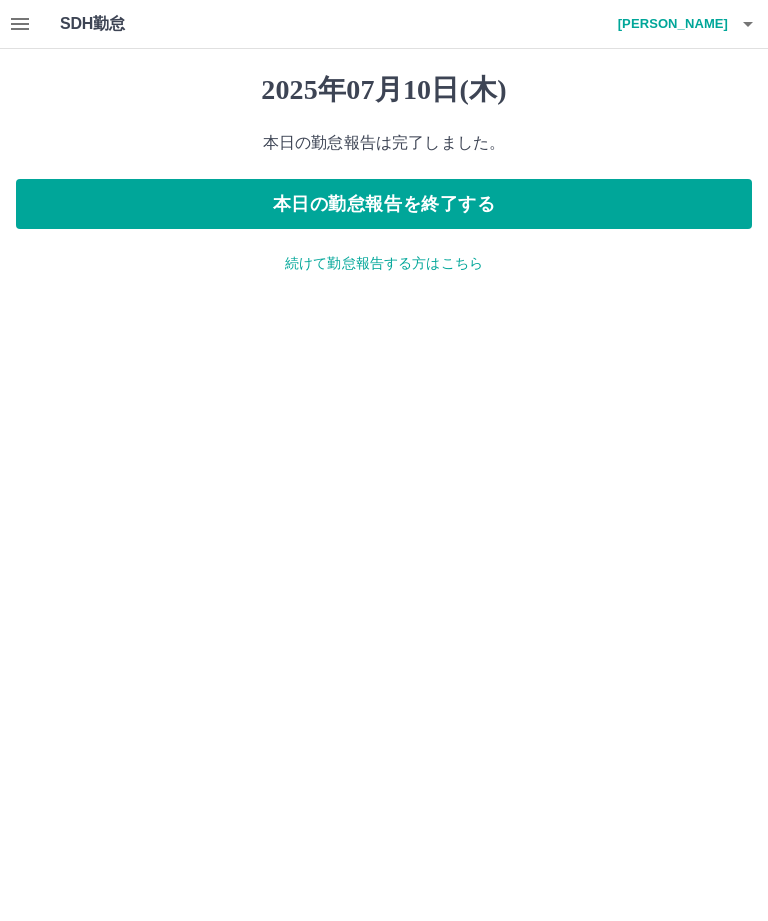 click on "本日の勤怠報告を終了する" at bounding box center [384, 204] 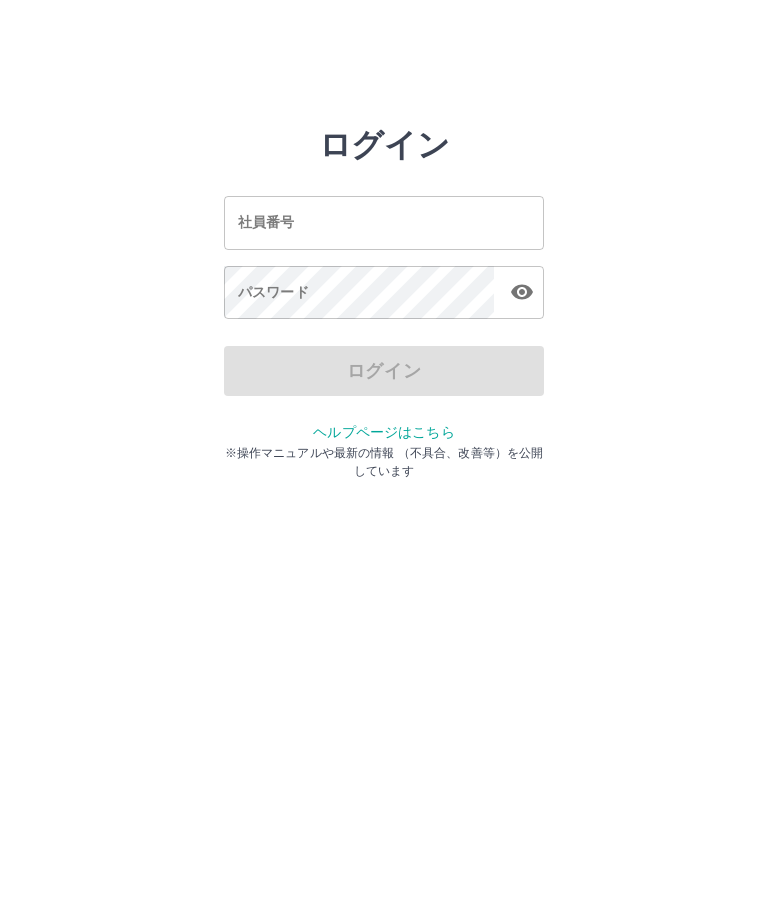scroll, scrollTop: 0, scrollLeft: 0, axis: both 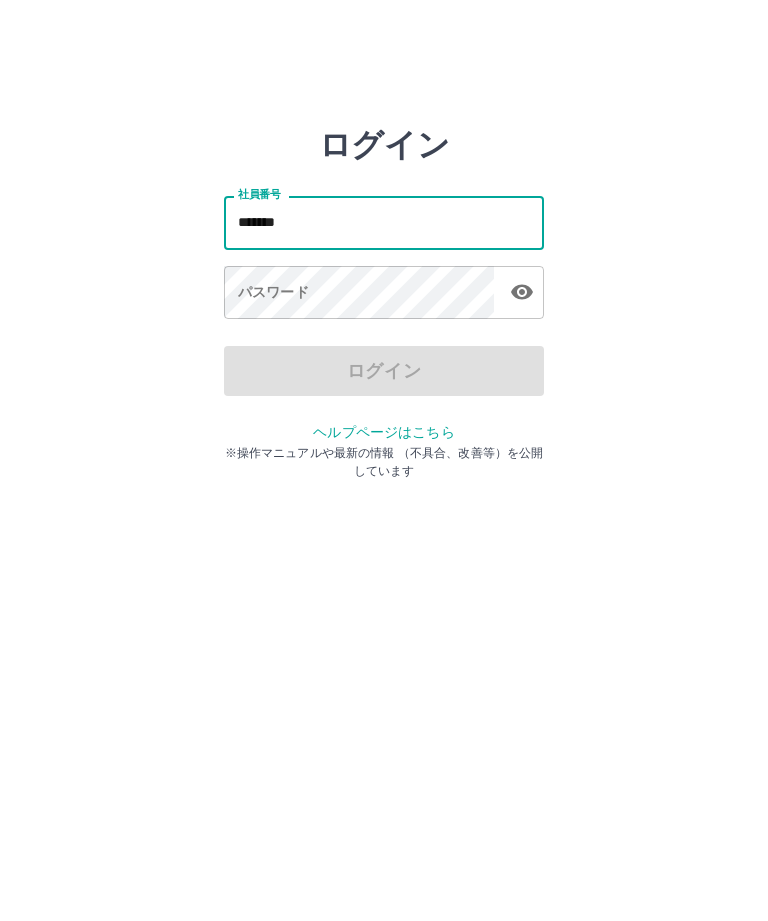 type on "*******" 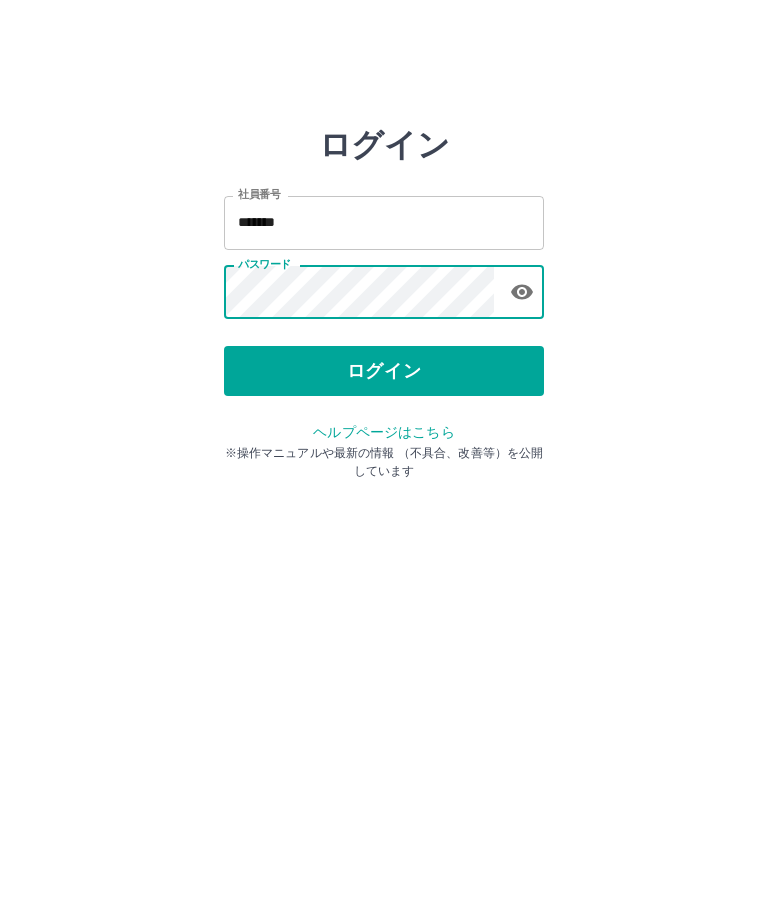 click at bounding box center (522, 292) 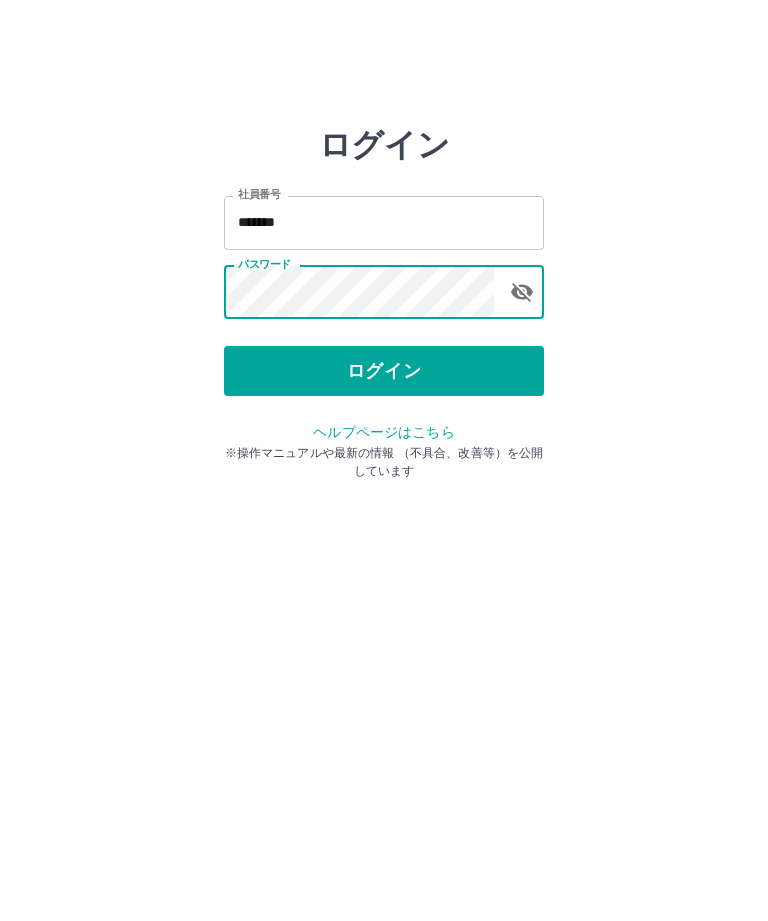 click on "ログイン" at bounding box center (384, 371) 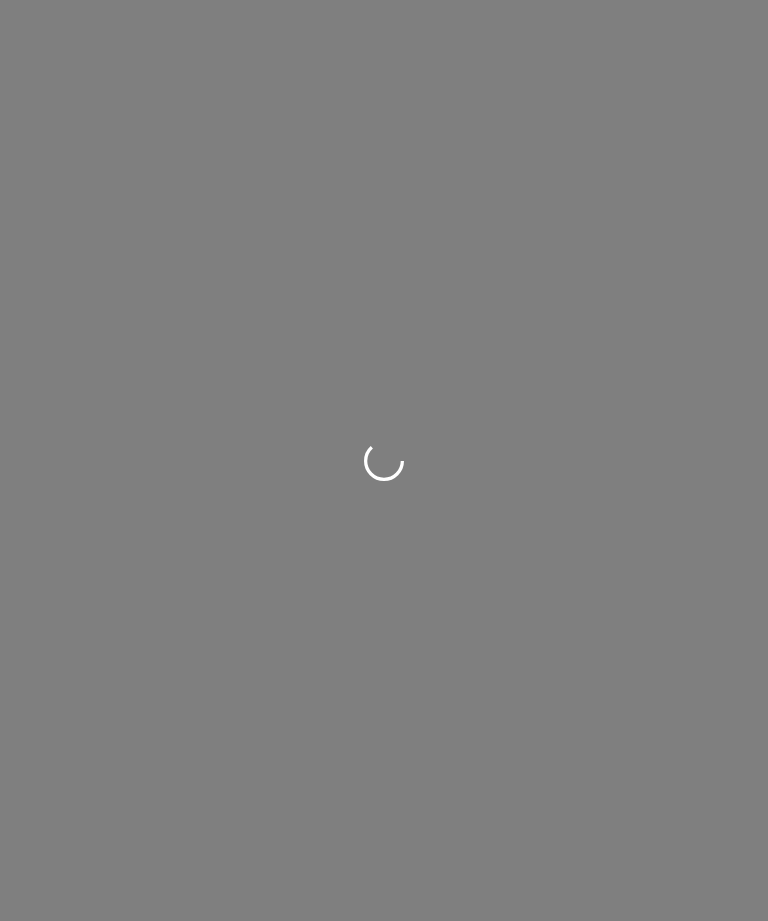 scroll, scrollTop: 0, scrollLeft: 0, axis: both 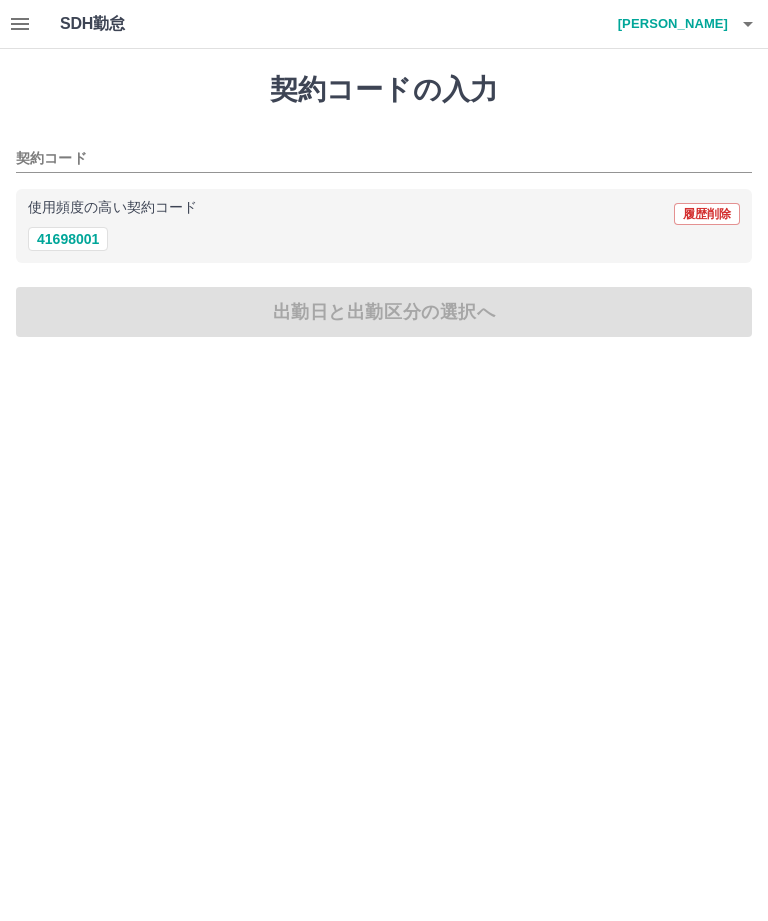 click on "41698001" at bounding box center [68, 239] 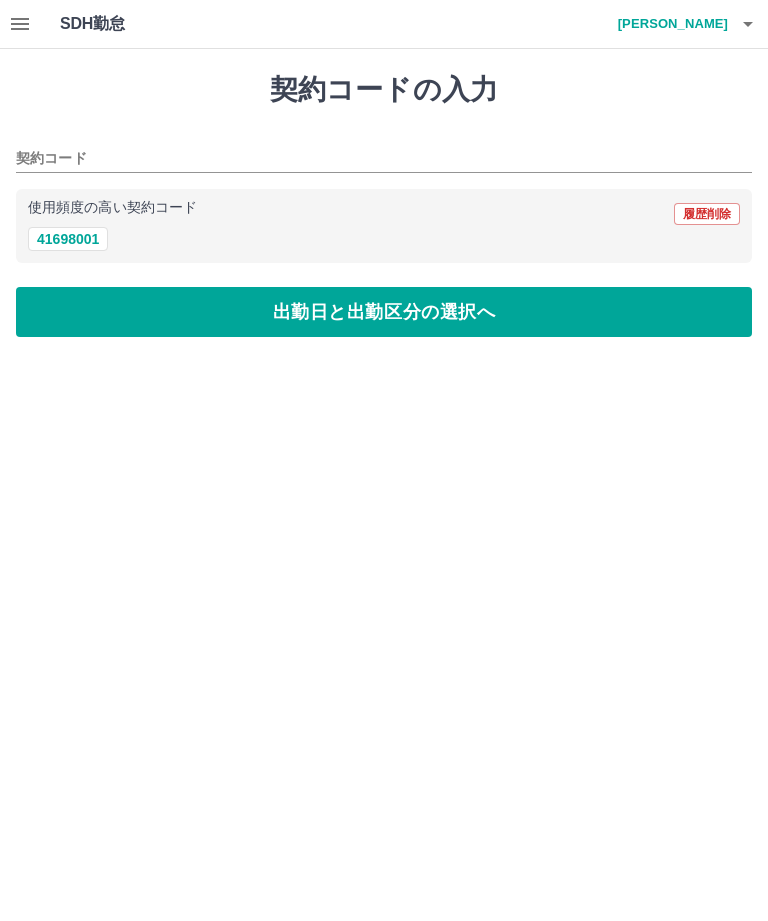 type on "********" 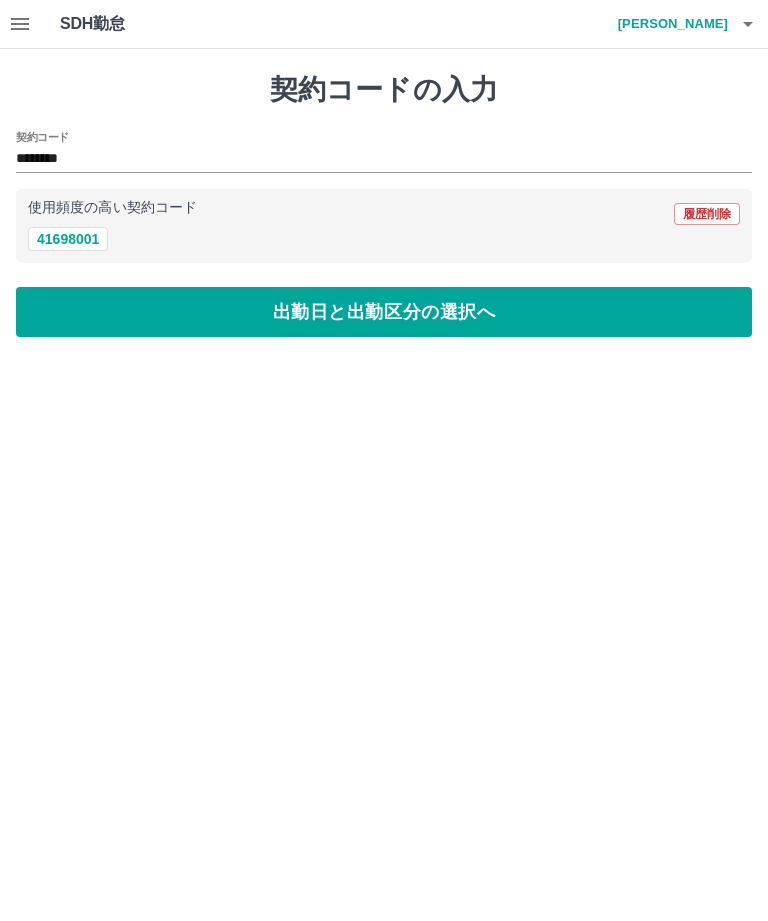 click on "出勤日と出勤区分の選択へ" at bounding box center [384, 312] 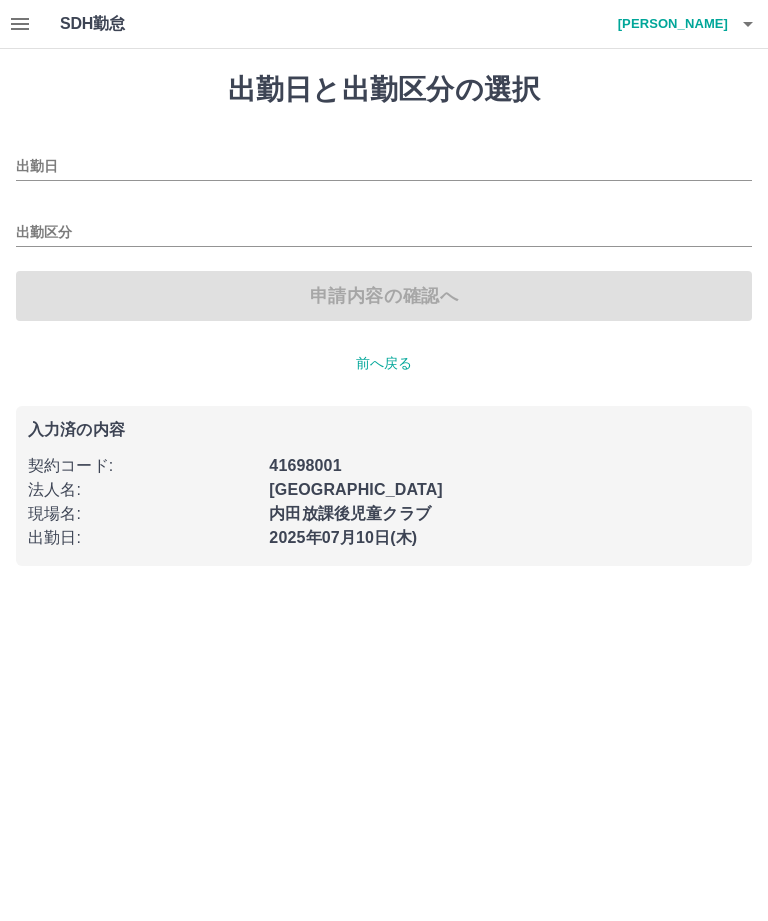 type on "**********" 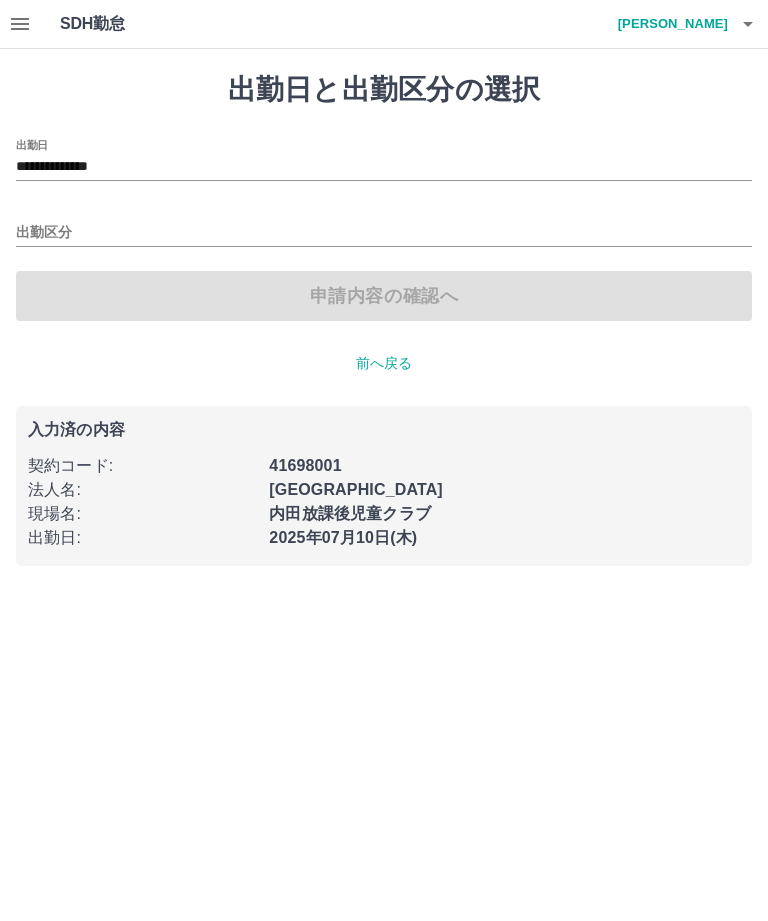 click on "出勤区分" at bounding box center (384, 233) 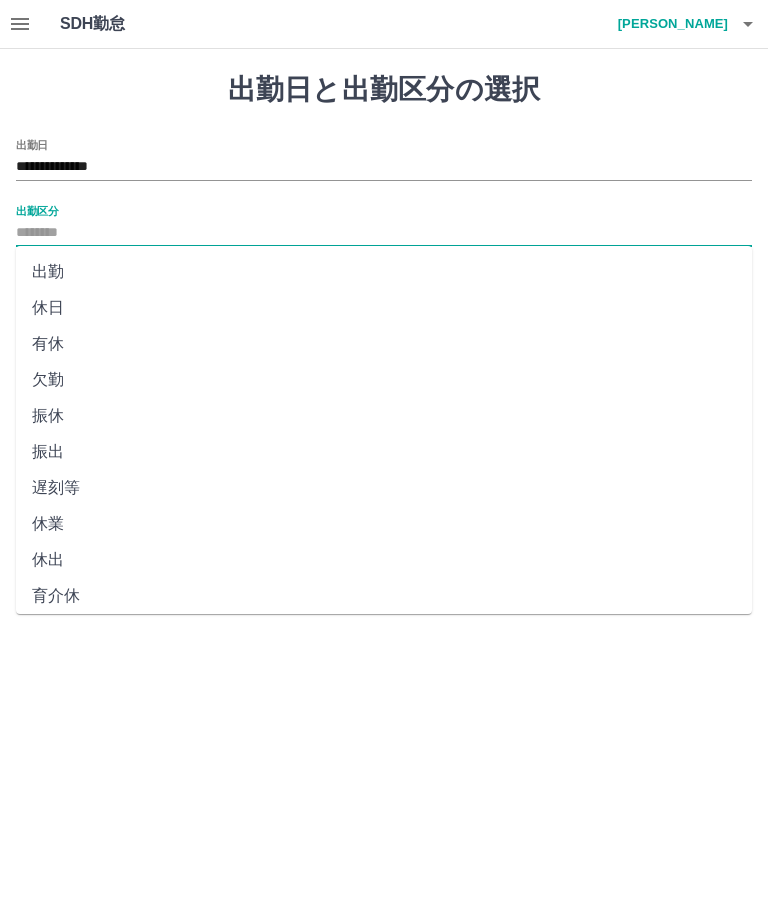 click on "出勤" at bounding box center (384, 272) 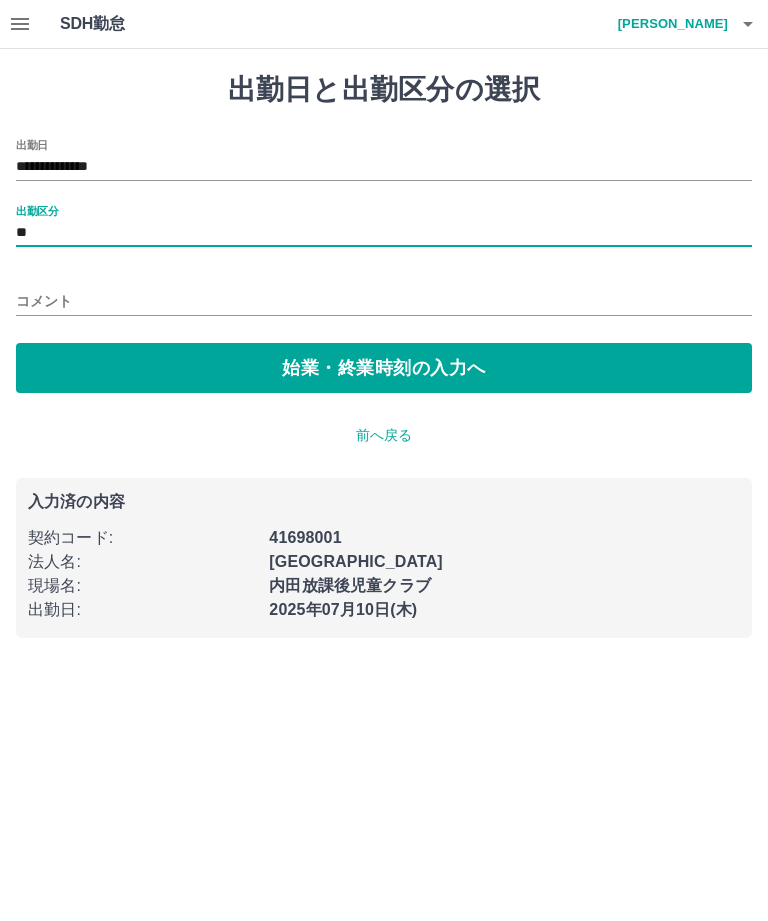 click on "**" at bounding box center (384, 233) 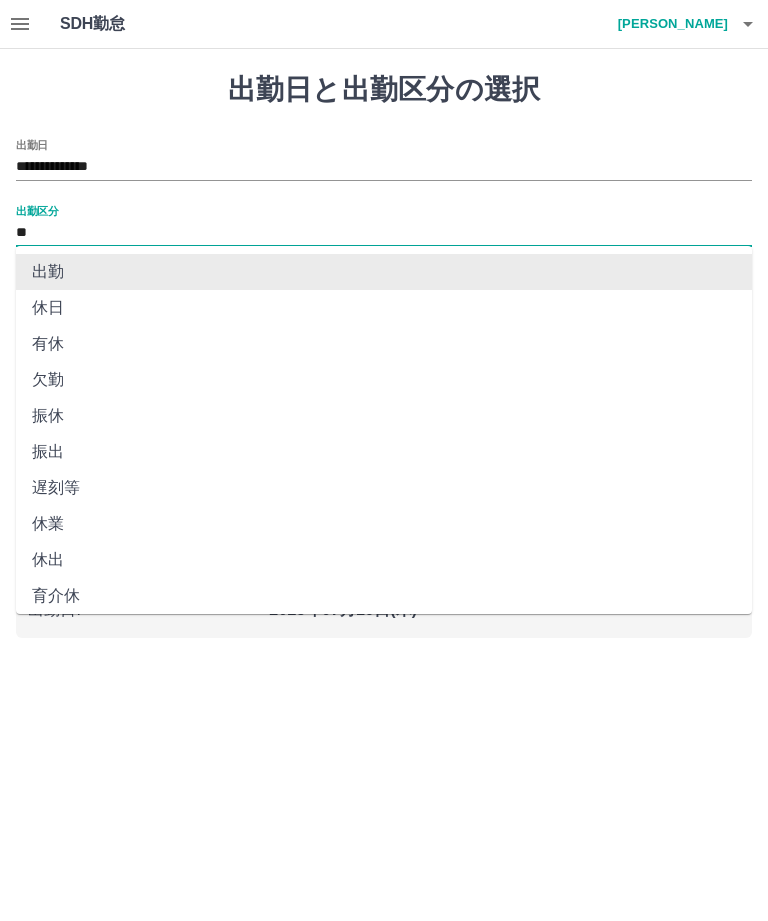 click on "出勤" at bounding box center (384, 272) 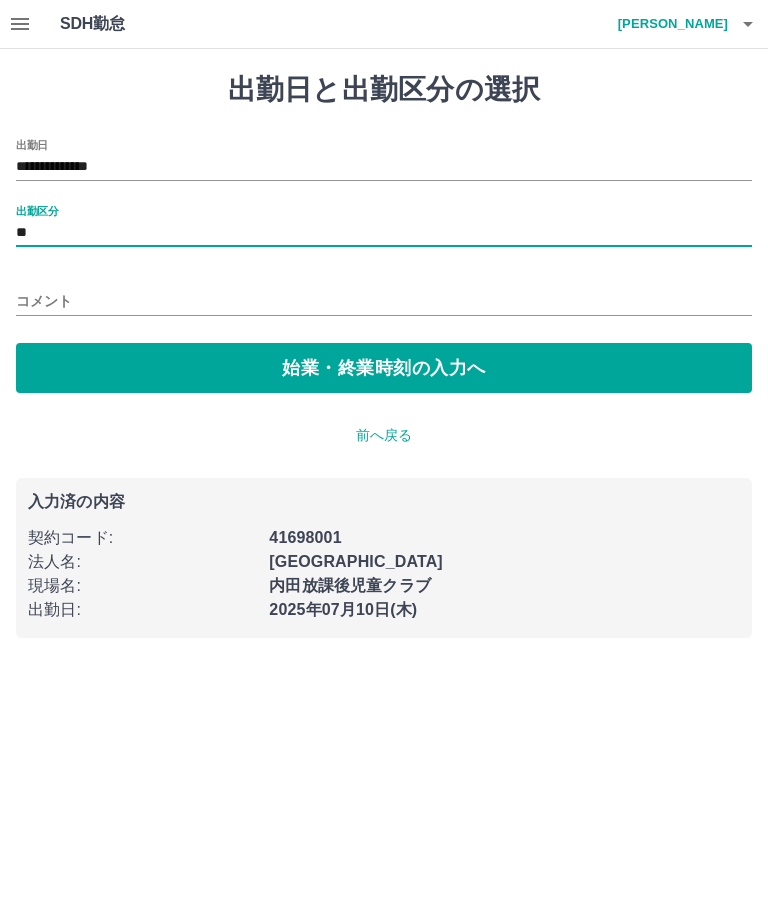 click on "始業・終業時刻の入力へ" at bounding box center (384, 368) 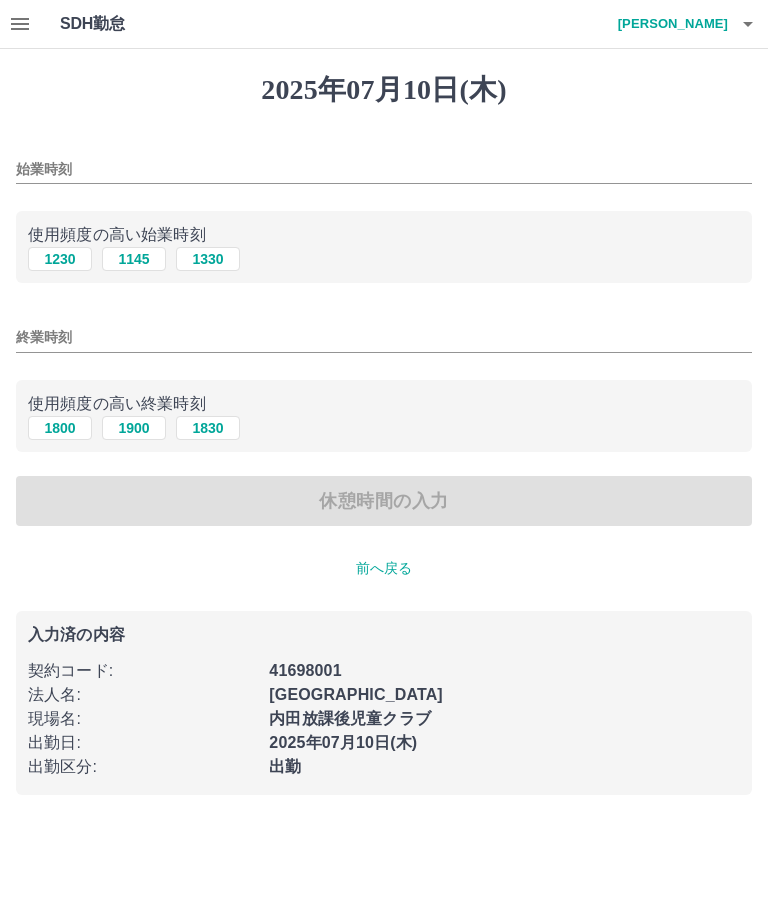 click on "始業時刻" at bounding box center [384, 169] 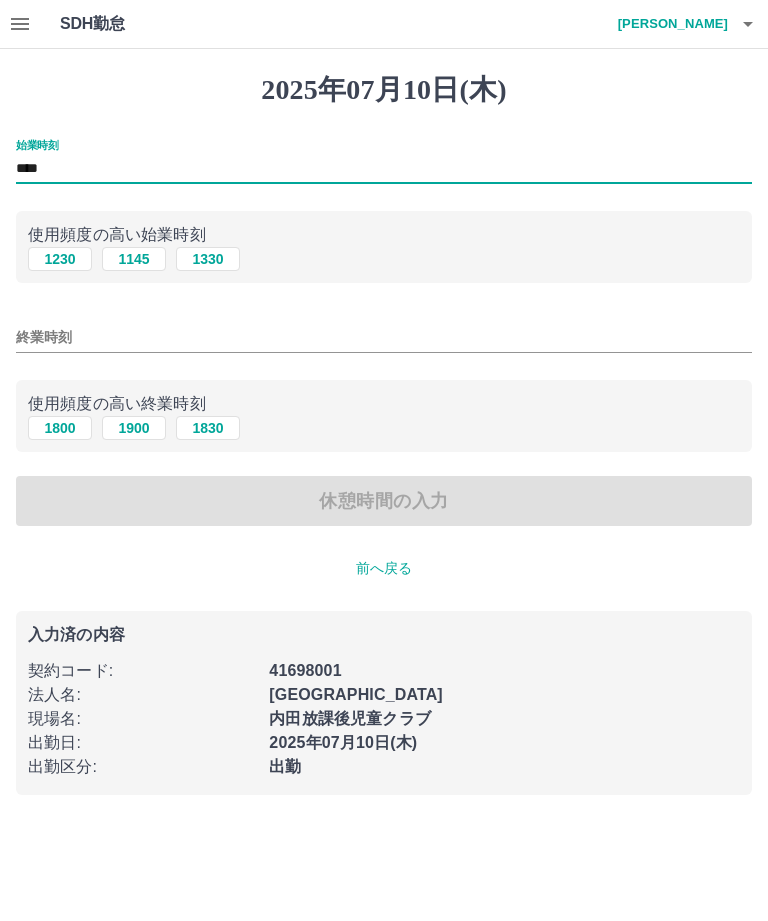 type on "****" 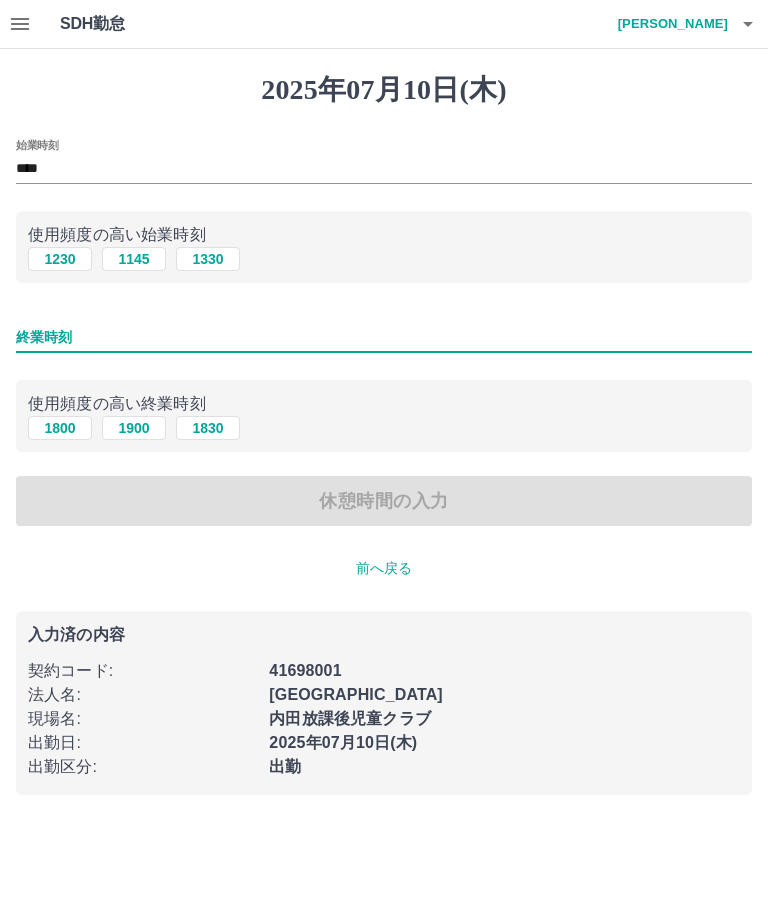 click on "1830" at bounding box center (208, 428) 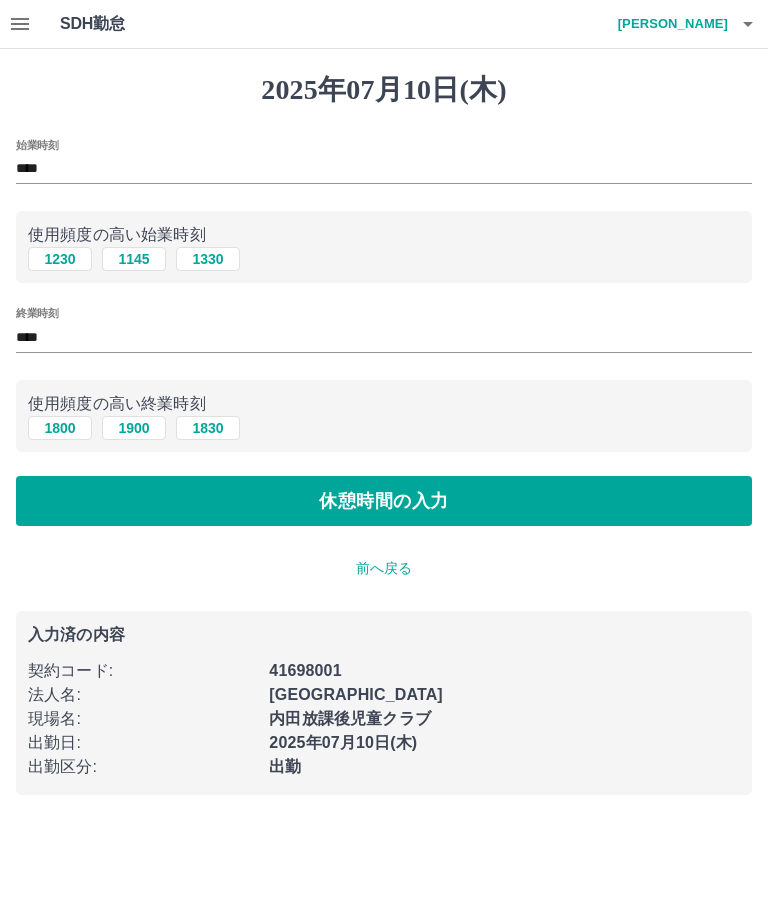 click on "休憩時間の入力" at bounding box center [384, 501] 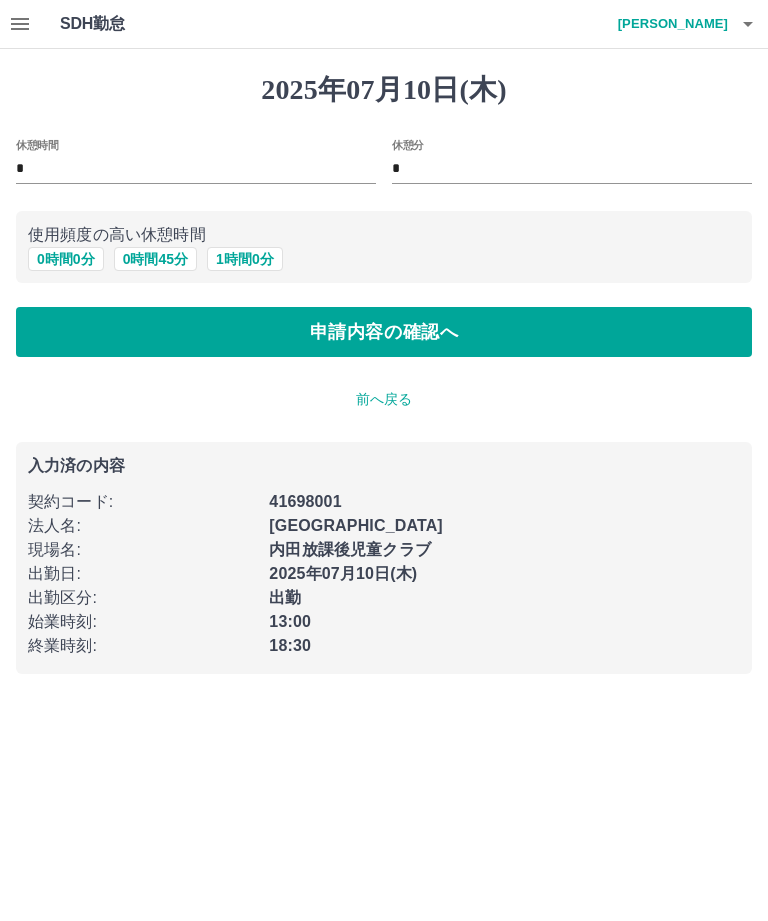 click on "0 時間 0 分" at bounding box center (66, 259) 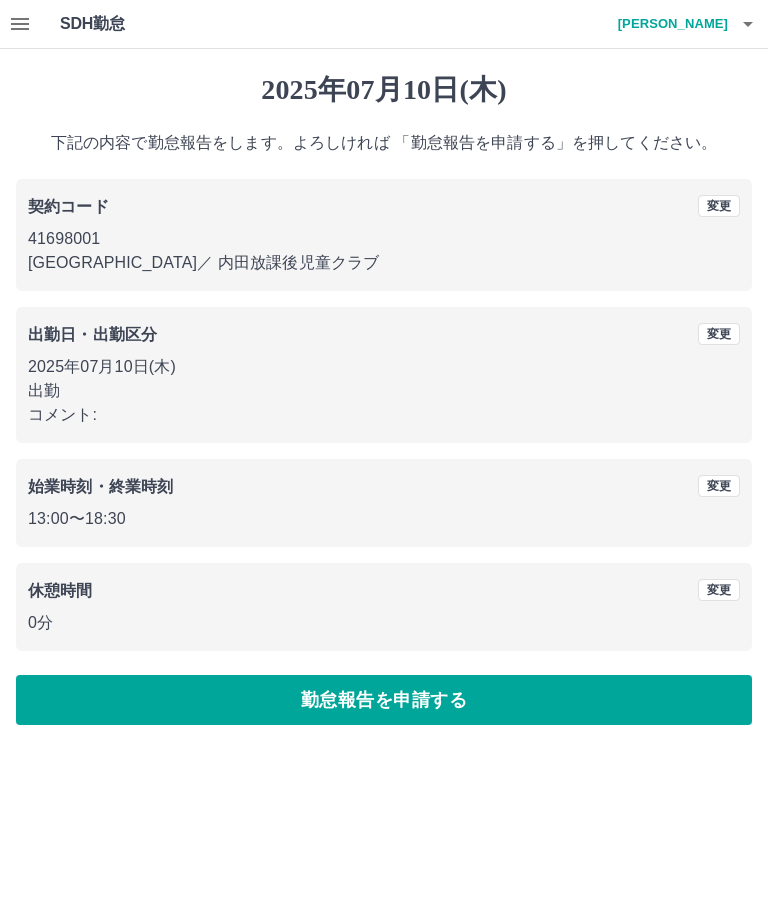 click on "勤怠報告を申請する" at bounding box center (384, 700) 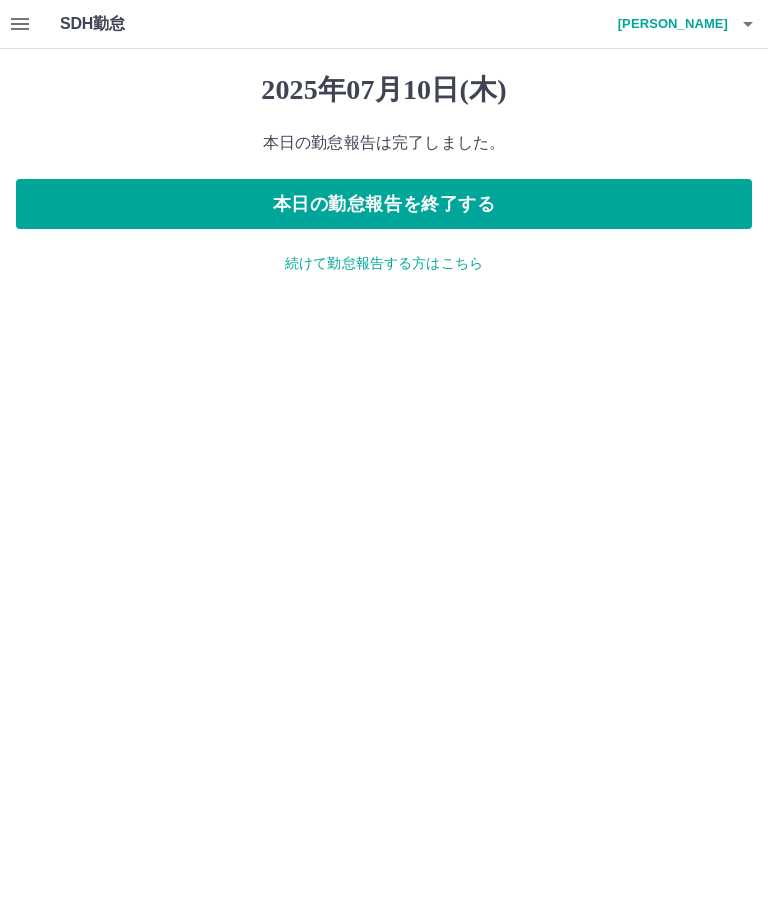 click on "本日の勤怠報告を終了する" at bounding box center (384, 204) 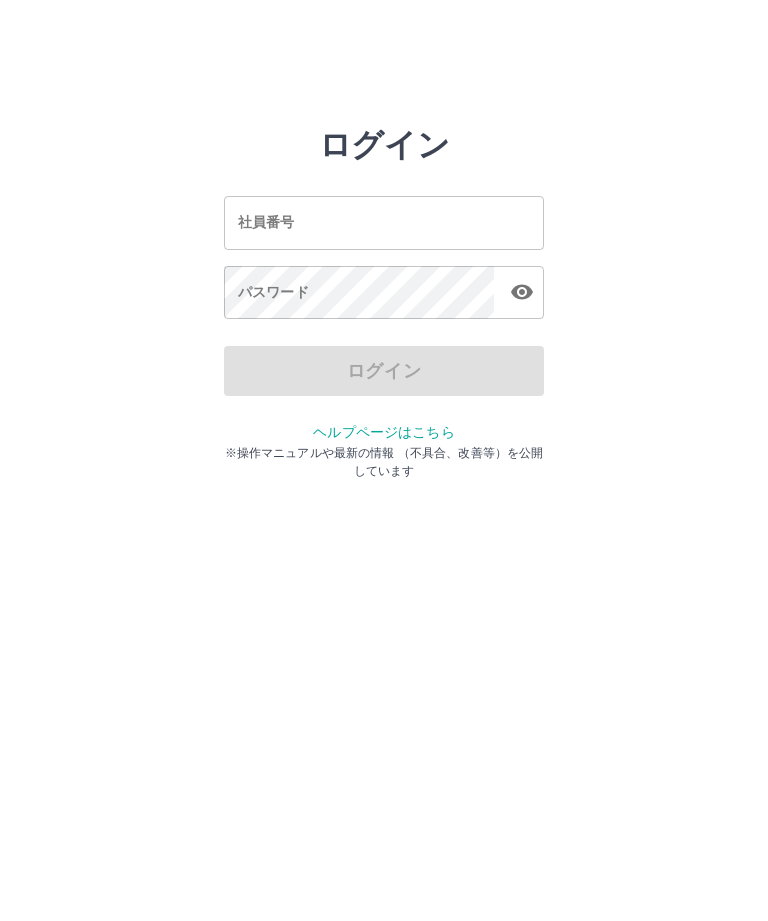 scroll, scrollTop: 0, scrollLeft: 0, axis: both 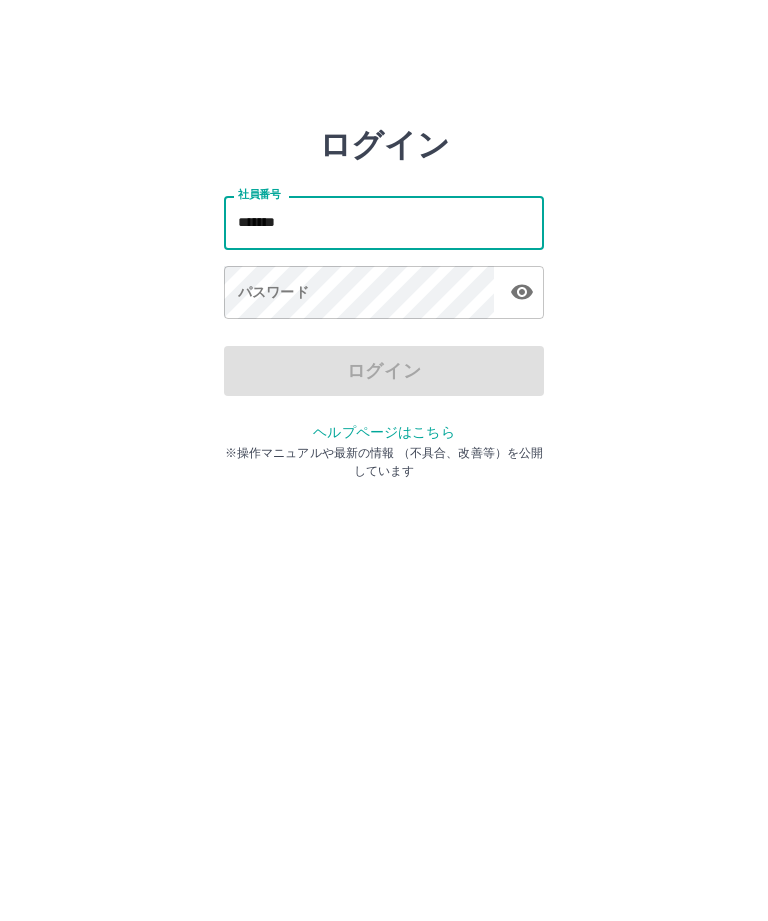 type on "*******" 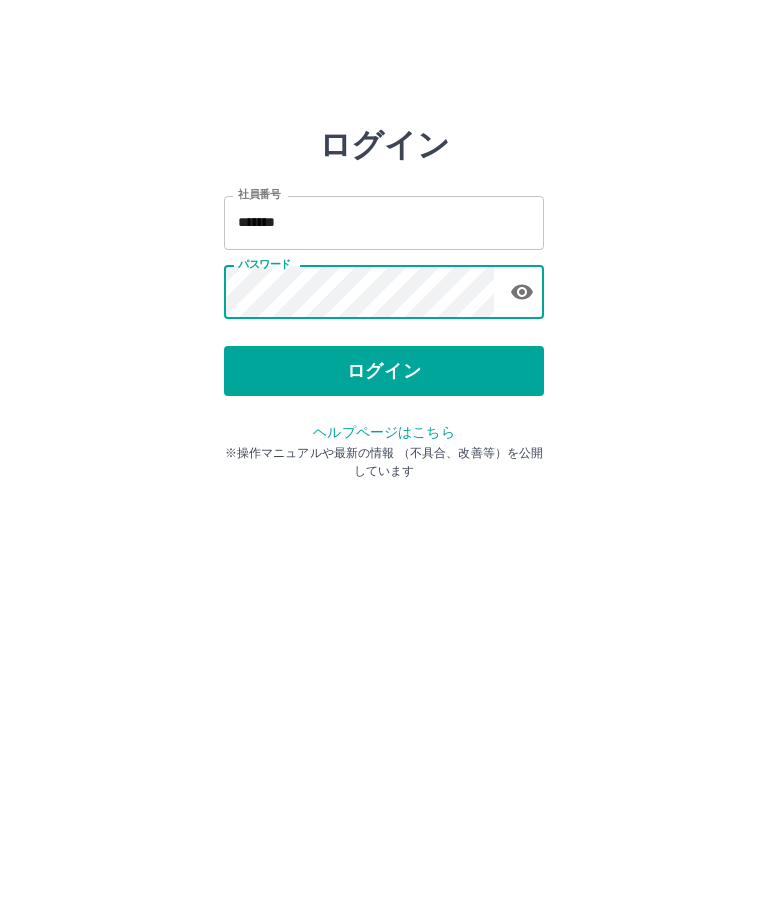 click on "ログイン" at bounding box center (384, 371) 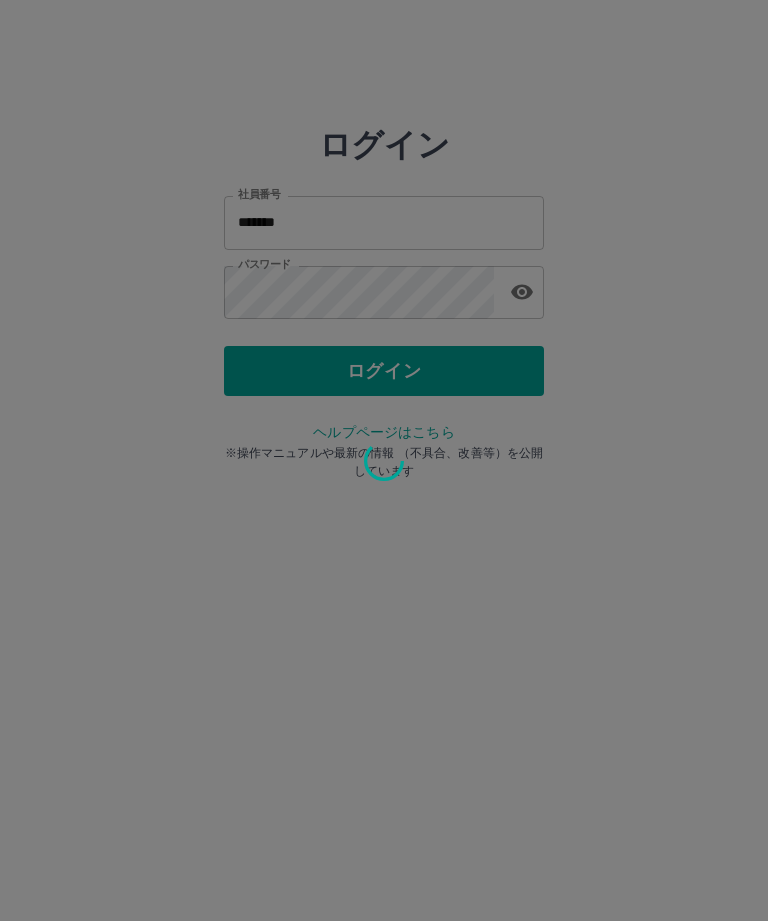 click at bounding box center (384, 460) 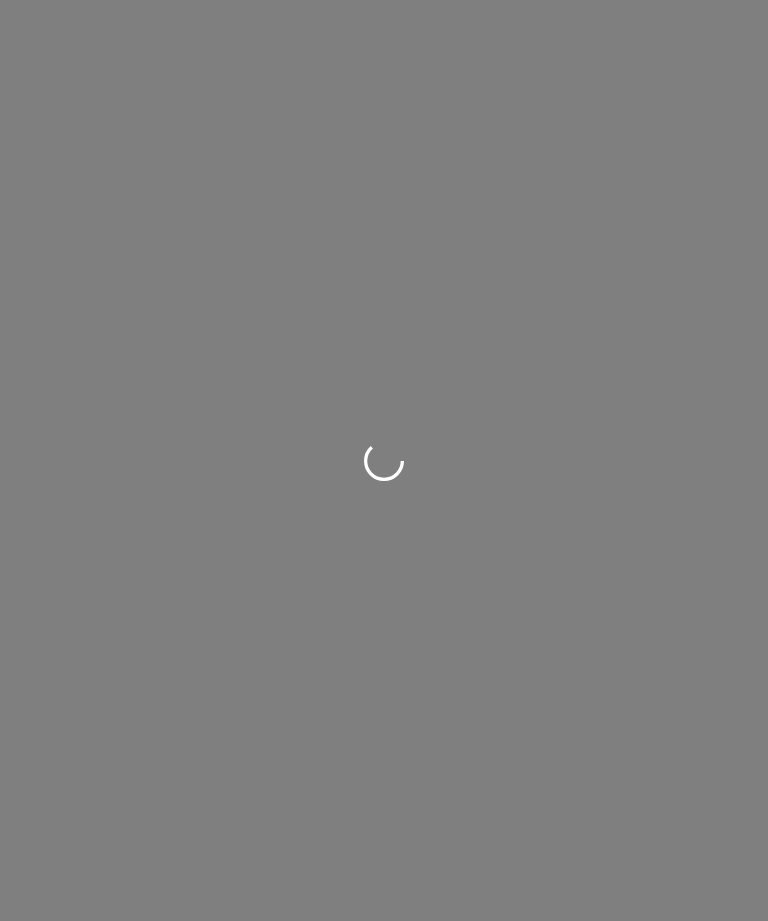 scroll, scrollTop: 0, scrollLeft: 0, axis: both 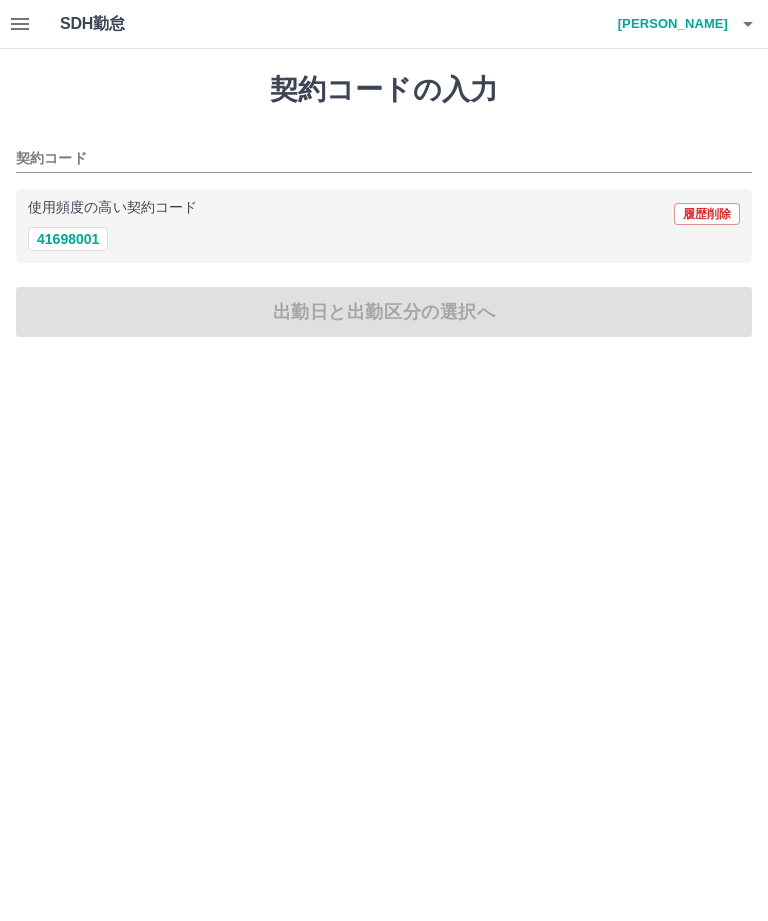 click on "41698001" at bounding box center (68, 239) 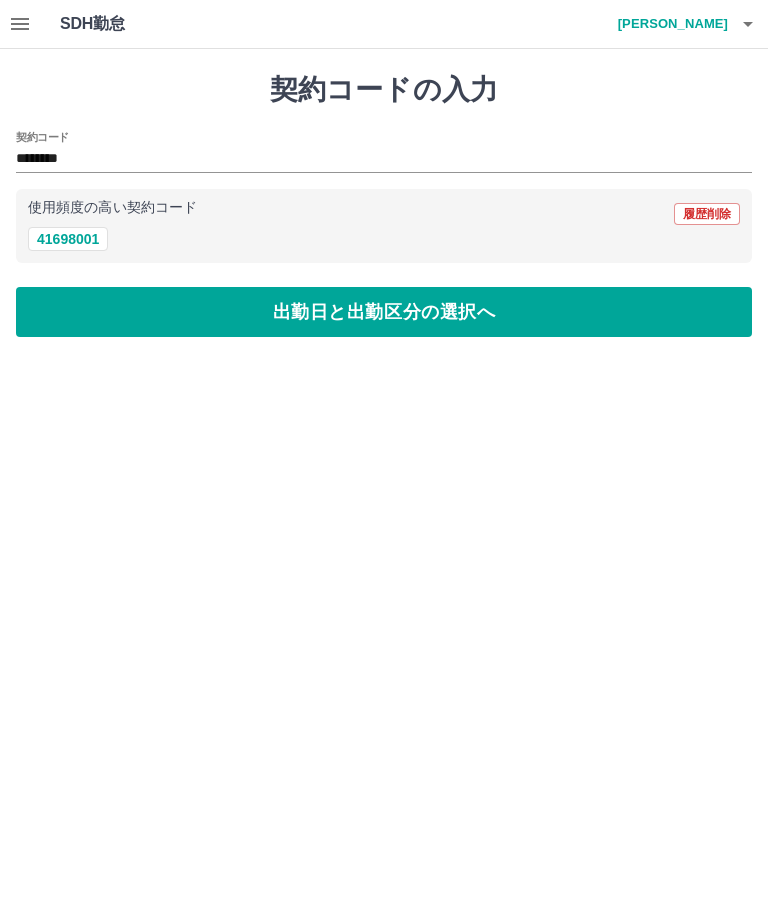 click on "出勤日と出勤区分の選択へ" at bounding box center [384, 312] 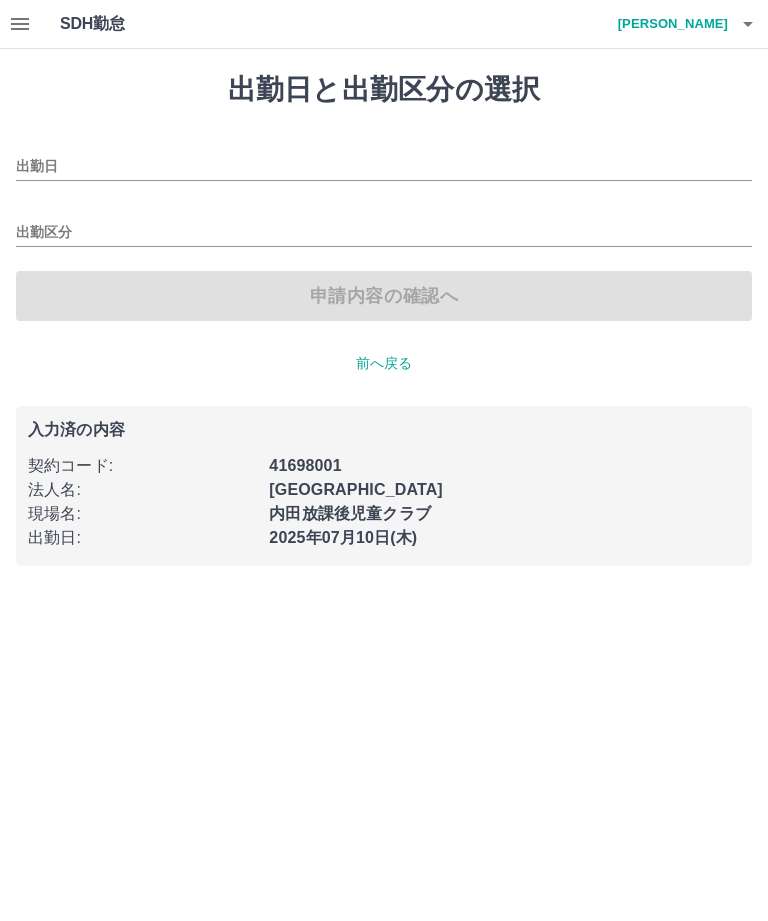 type on "**********" 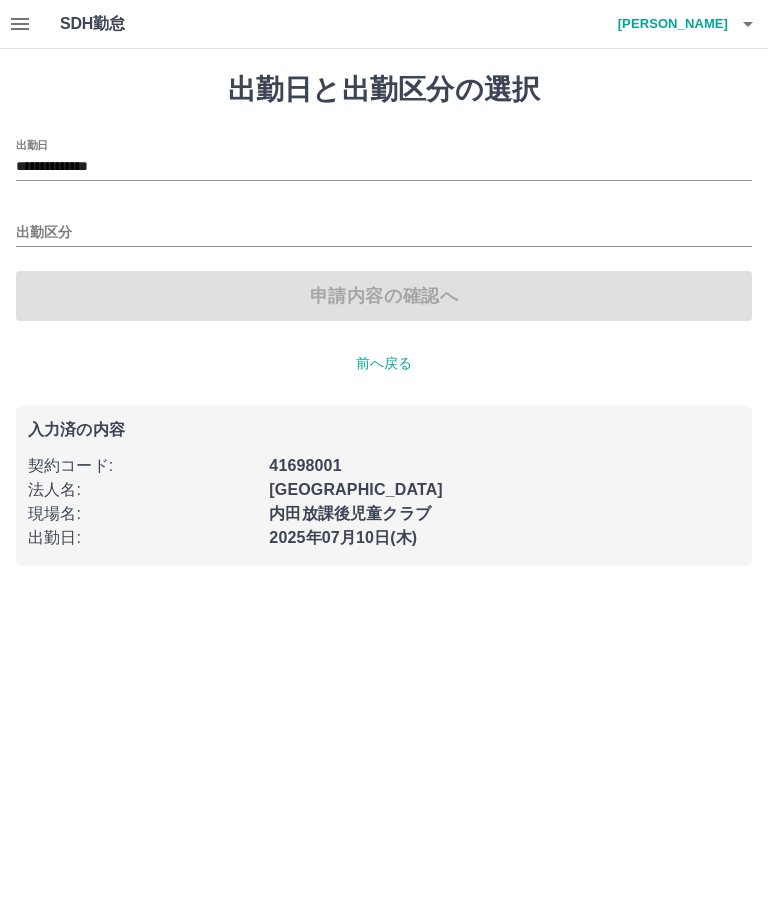 click on "出勤区分" at bounding box center [384, 233] 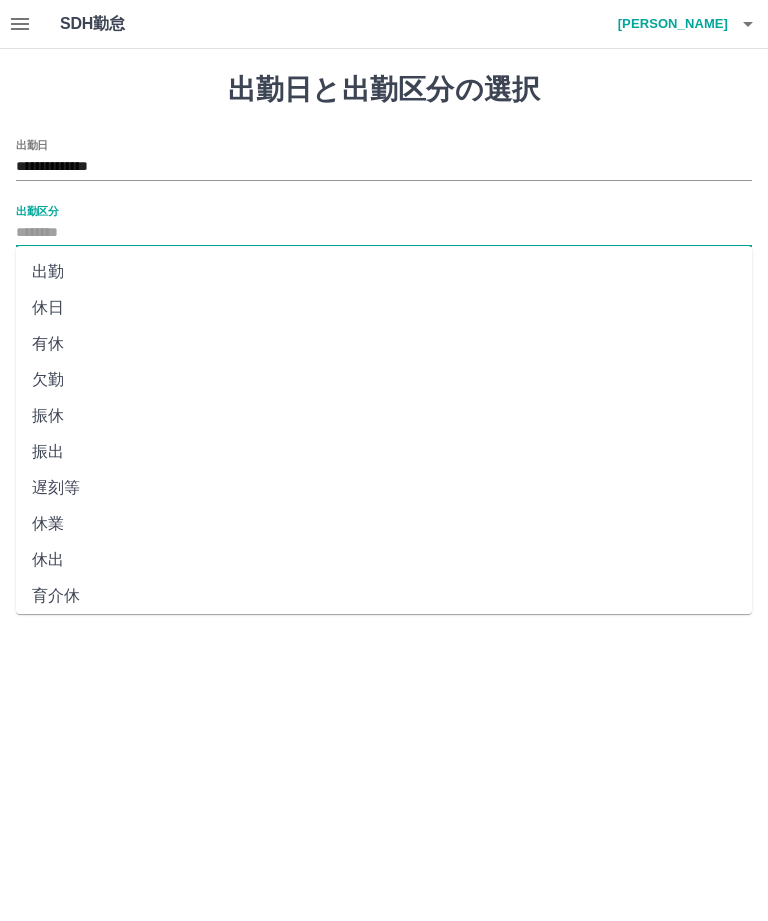 click on "出勤" at bounding box center (384, 272) 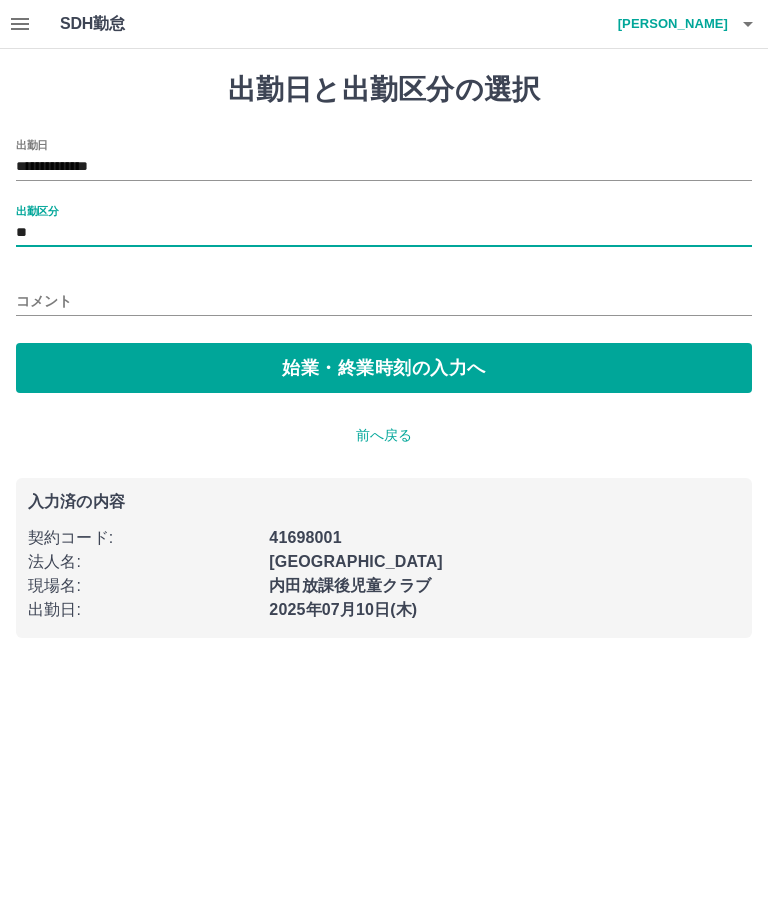 type on "**" 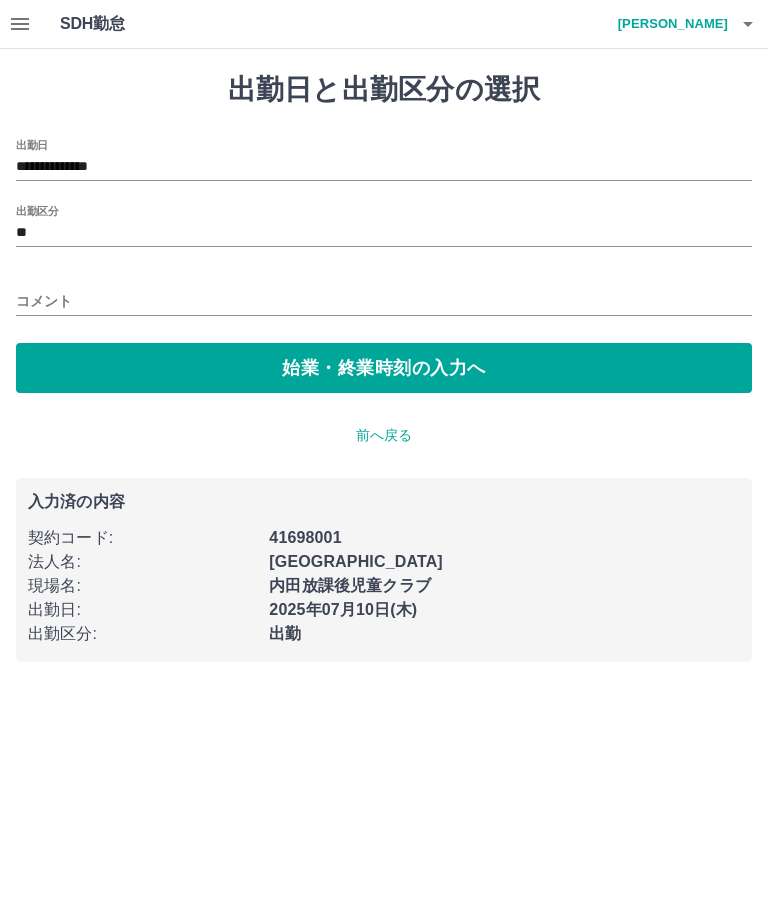 click on "始業・終業時刻の入力へ" at bounding box center [384, 368] 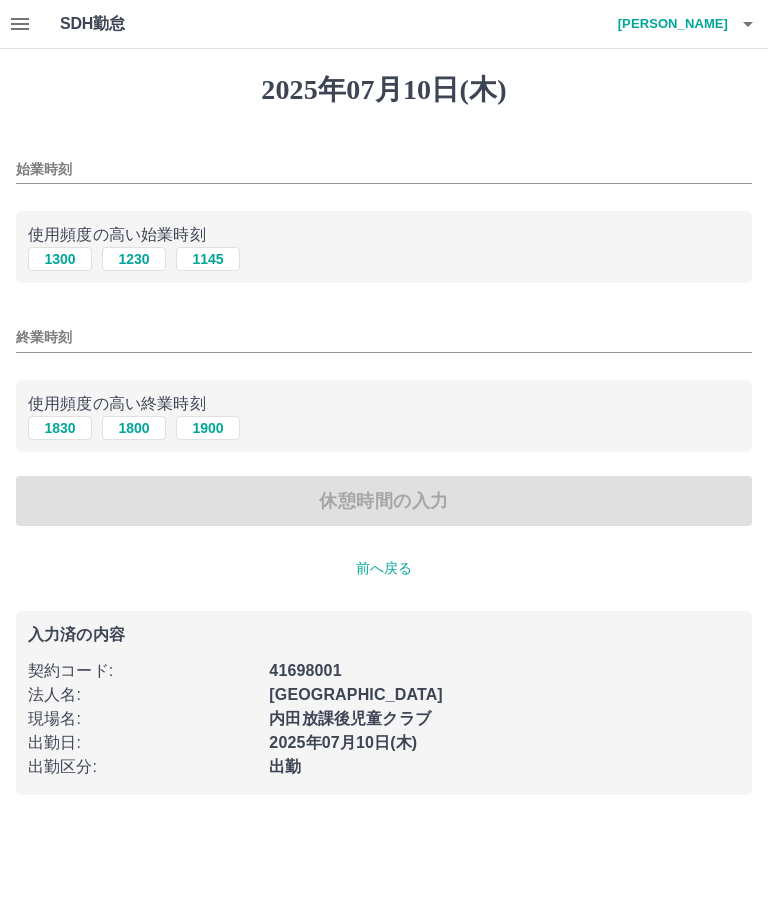 click on "始業時刻" at bounding box center [384, 169] 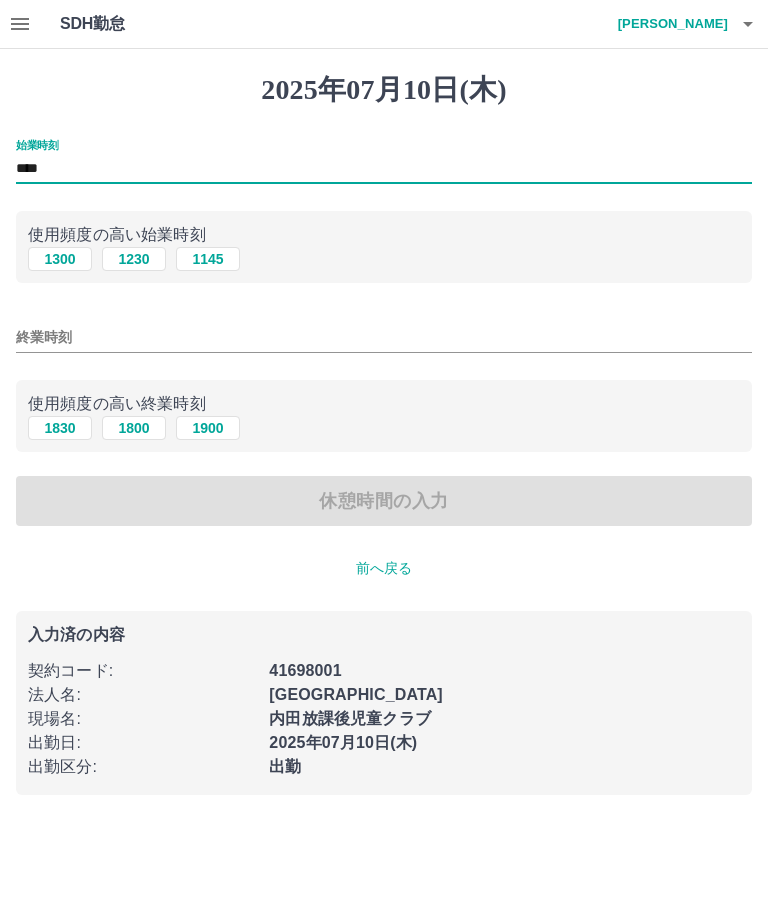 type on "****" 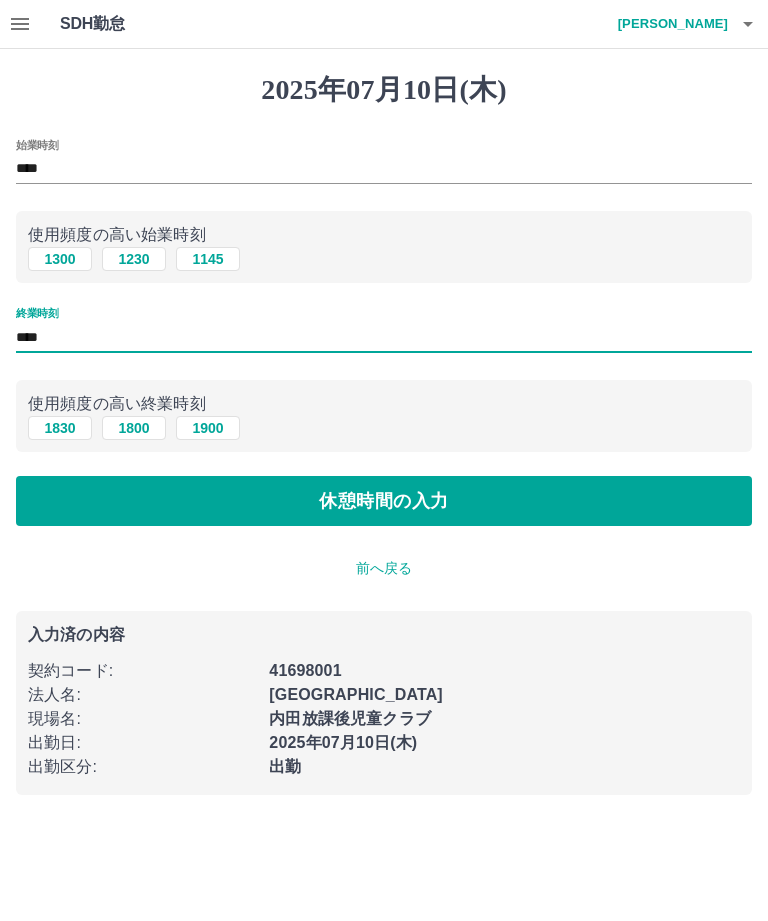 type on "****" 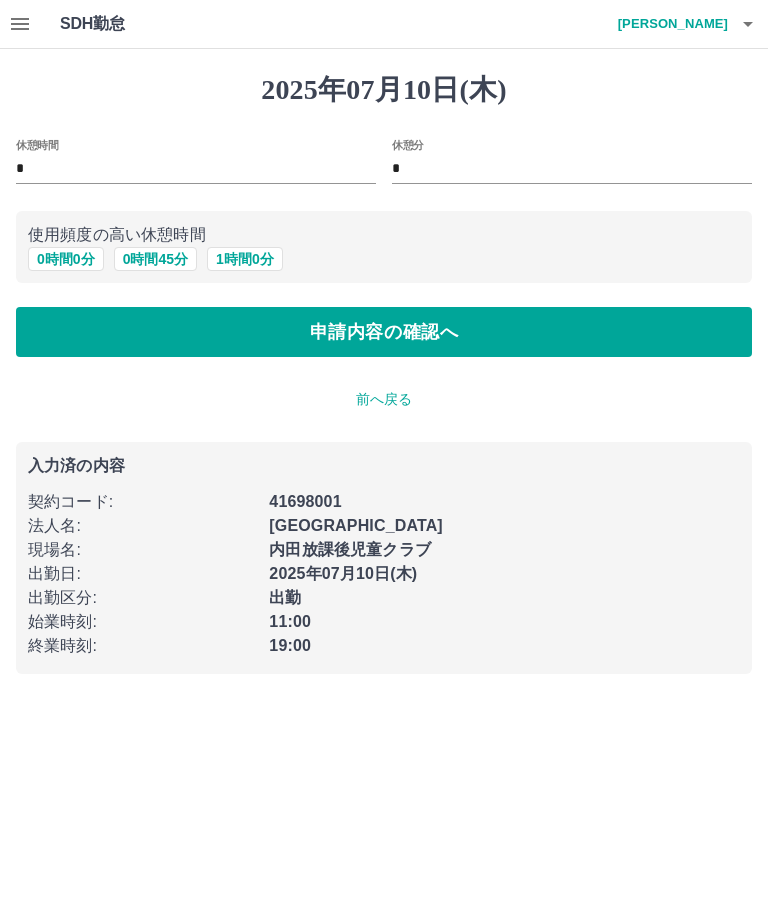 click on "1 時間 0 分" at bounding box center [245, 259] 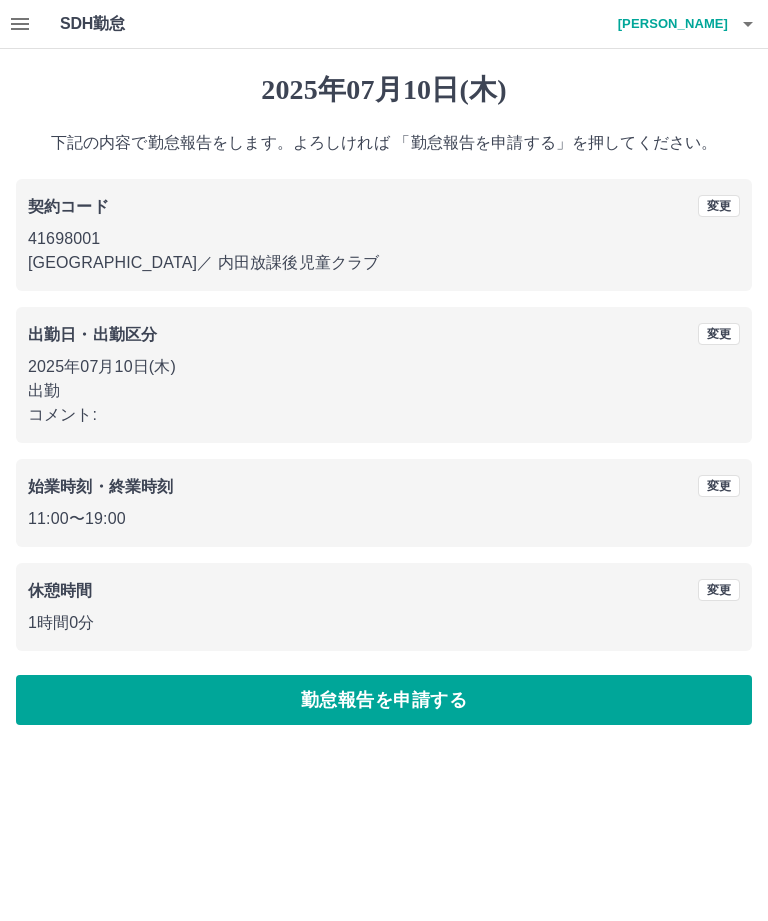 click on "勤怠報告を申請する" at bounding box center (384, 700) 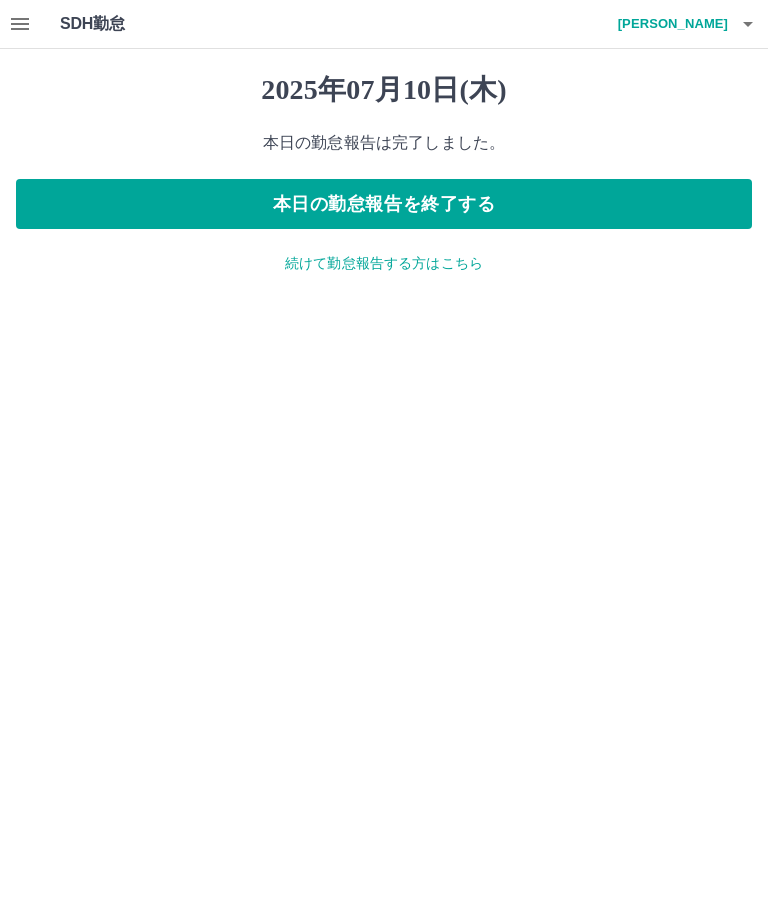 click on "続けて勤怠報告する方はこちら" at bounding box center [384, 263] 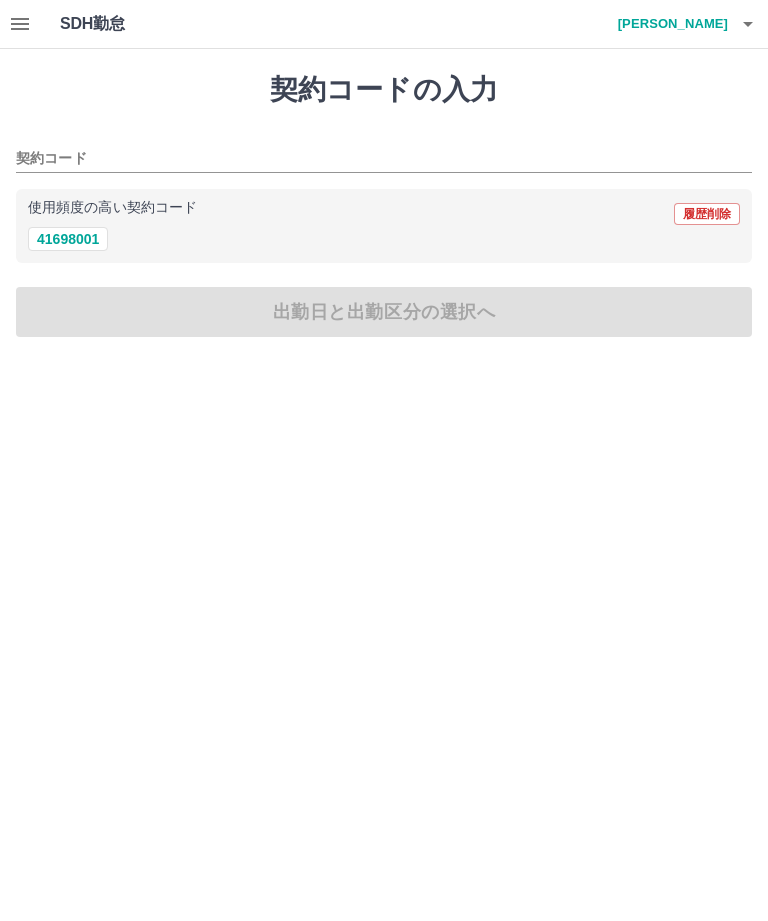 click on "41698001" at bounding box center (68, 239) 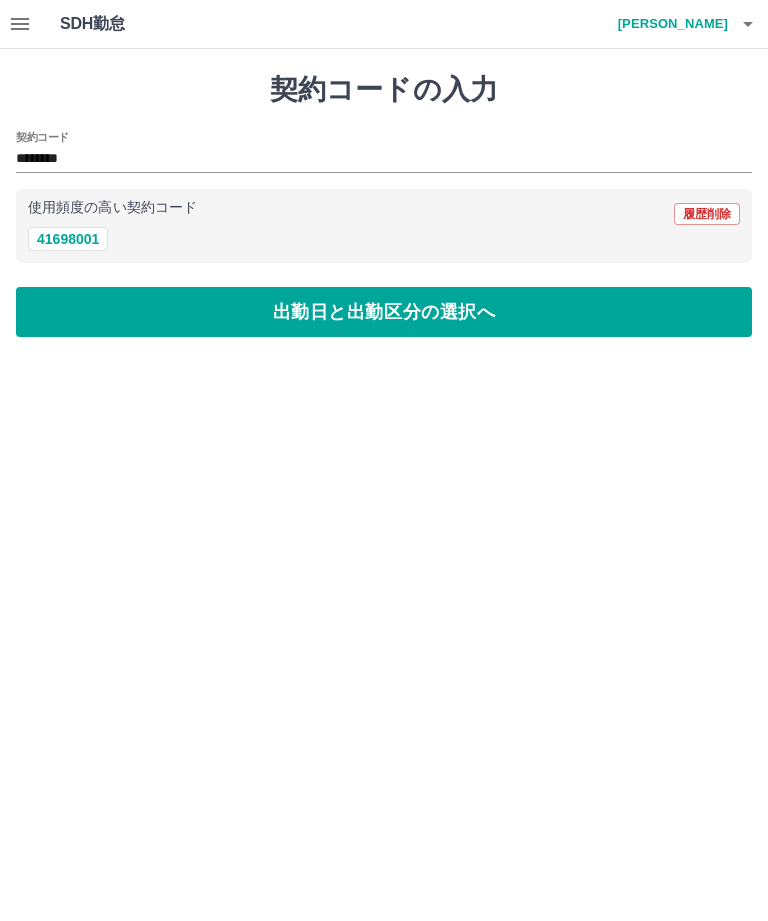 click on "出勤日と出勤区分の選択へ" at bounding box center [384, 312] 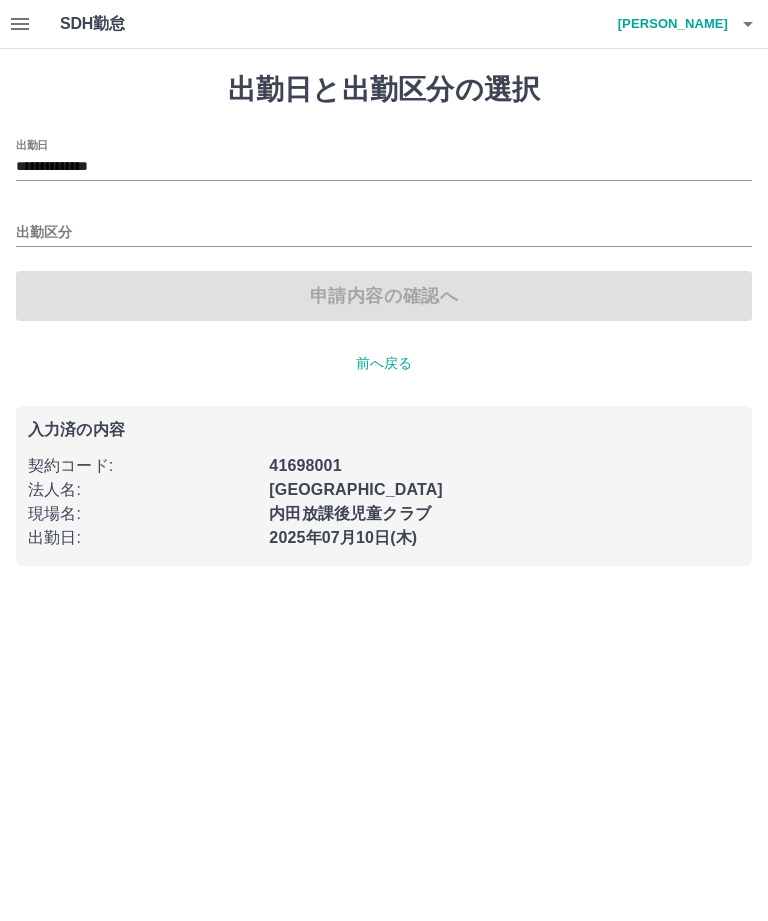 click on "**********" at bounding box center (384, 167) 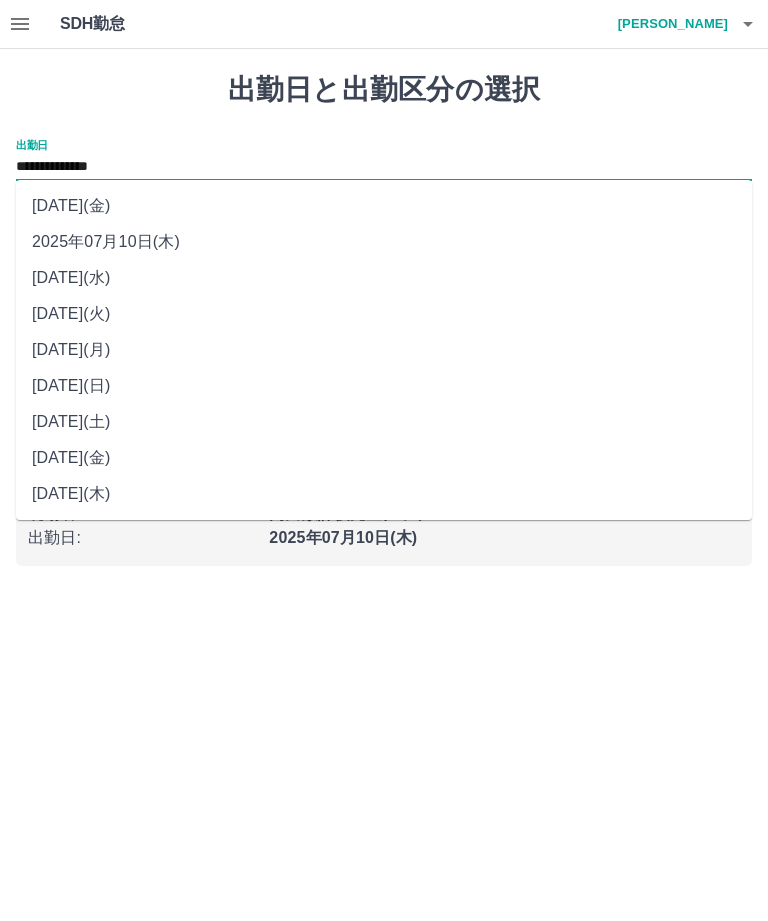click on "2025年07月11日(金)" at bounding box center [384, 206] 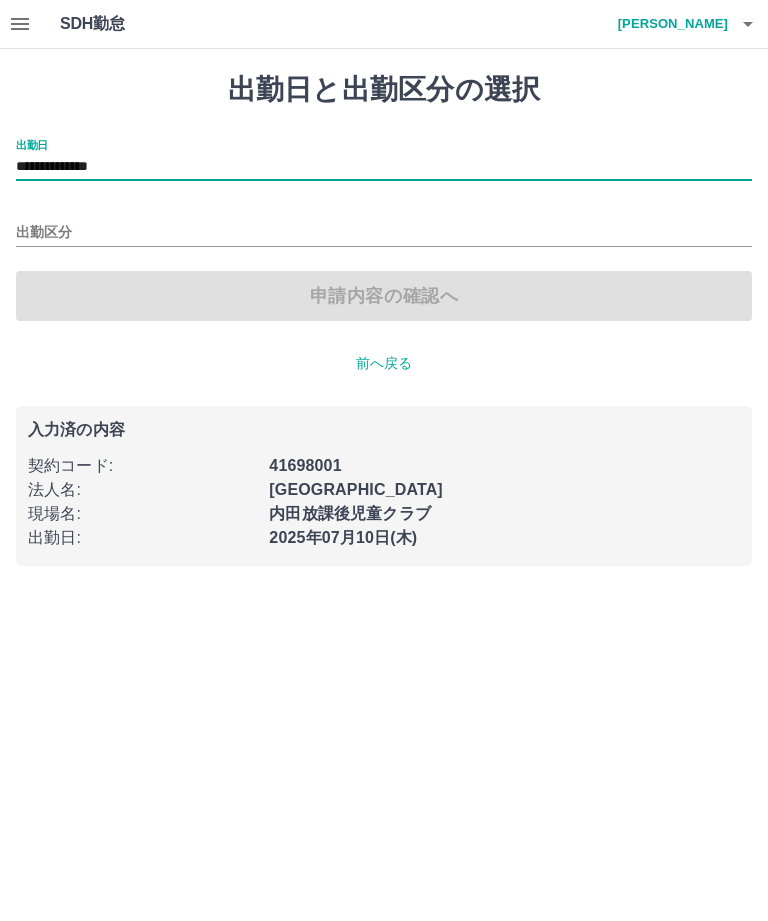click on "出勤区分" at bounding box center [384, 233] 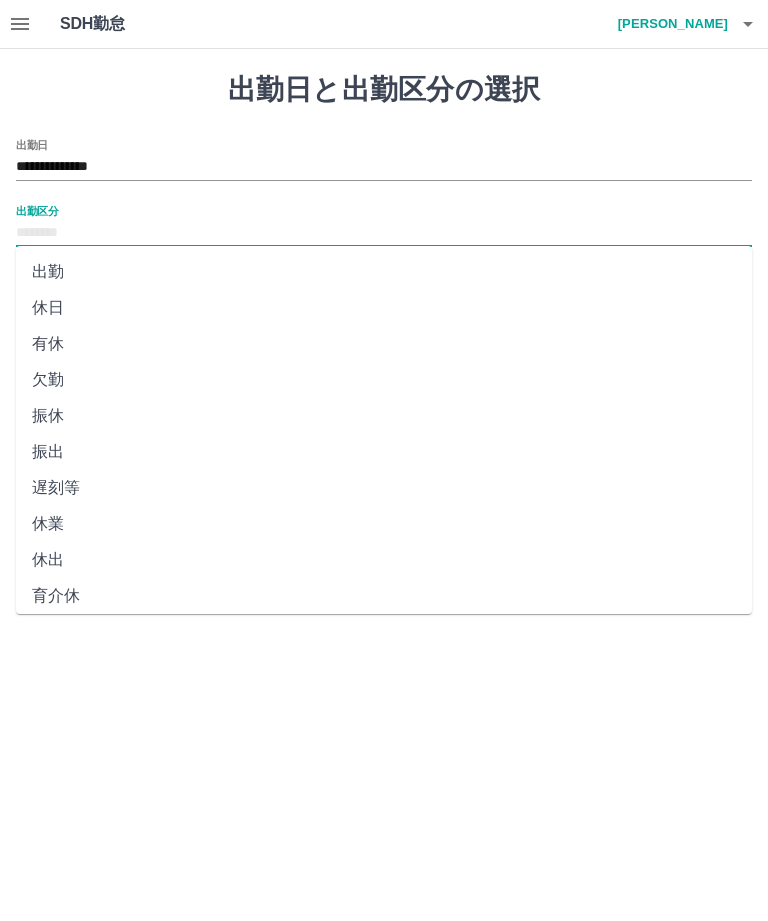 click on "有休" at bounding box center [384, 344] 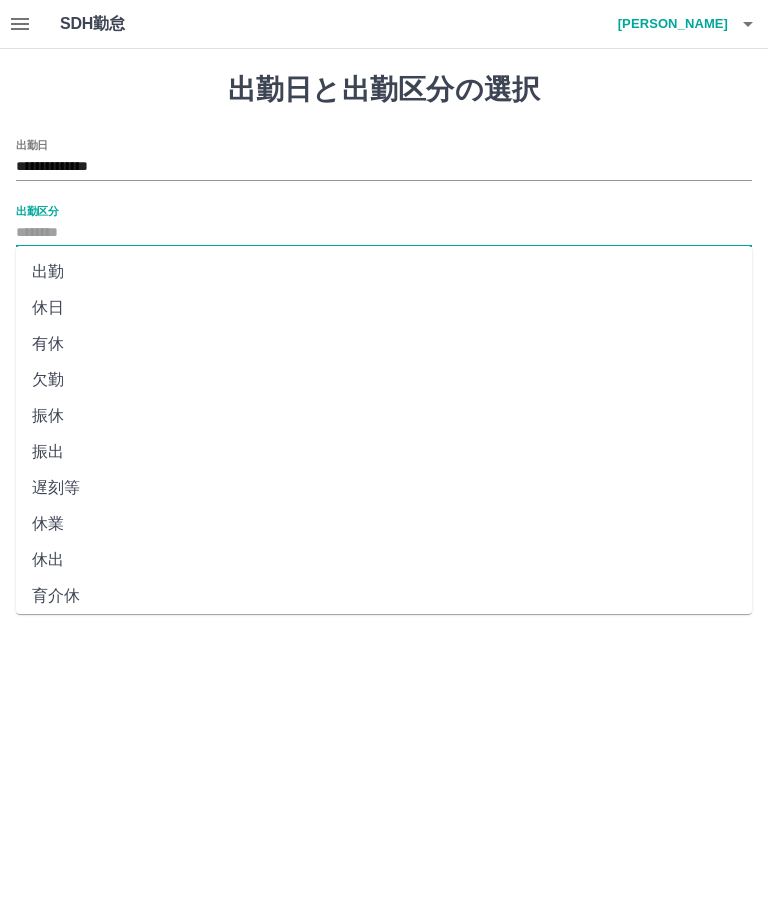 type on "**" 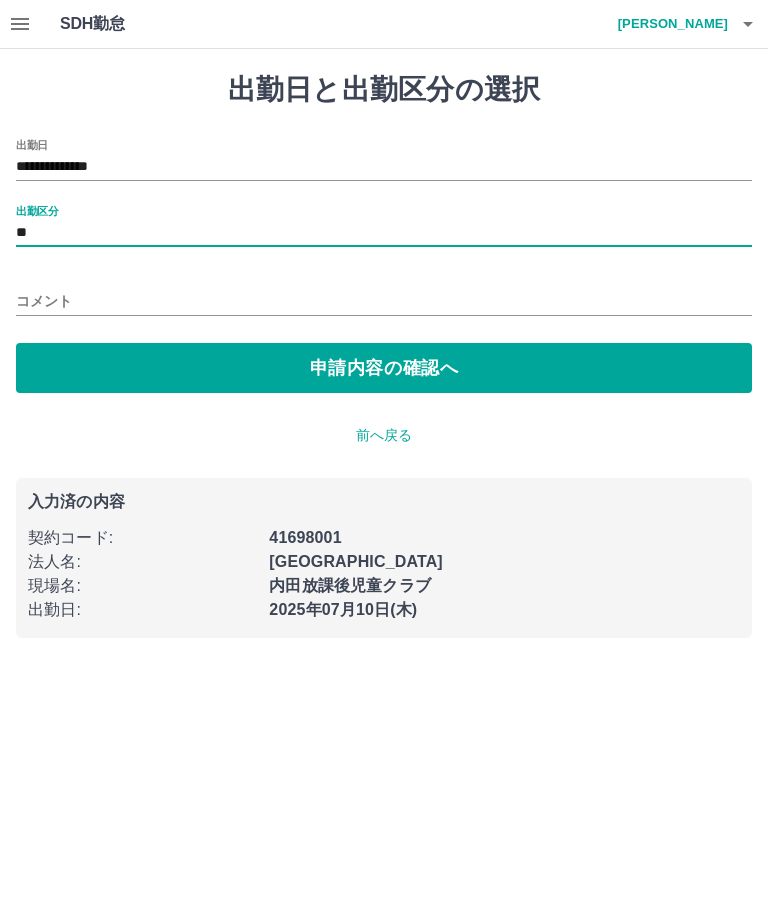 click on "申請内容の確認へ" at bounding box center (384, 368) 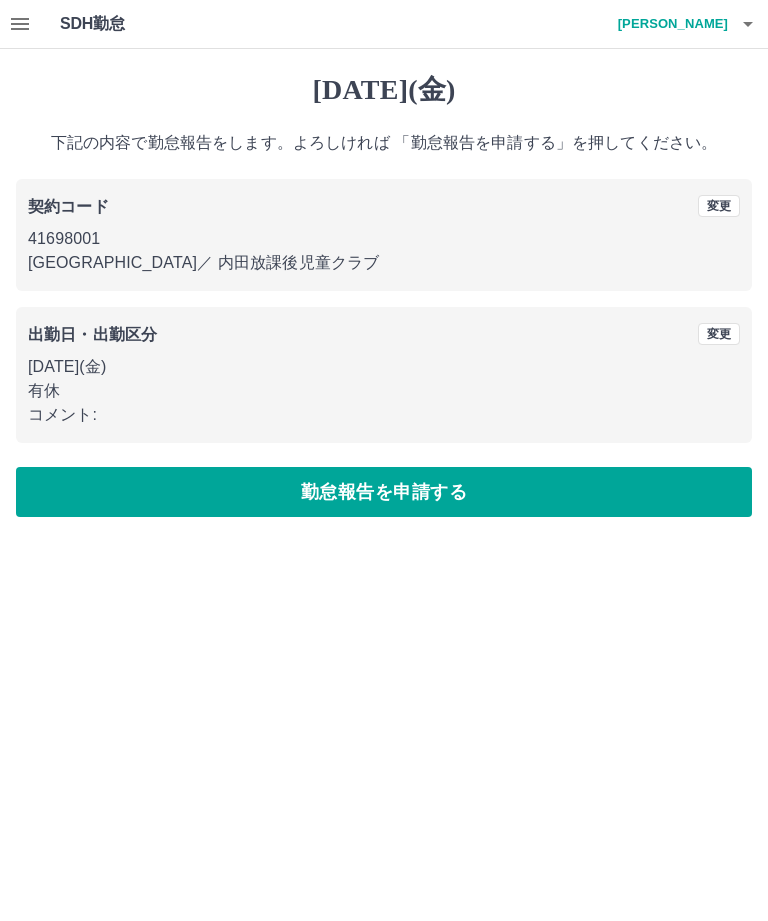 click on "勤怠報告を申請する" at bounding box center [384, 492] 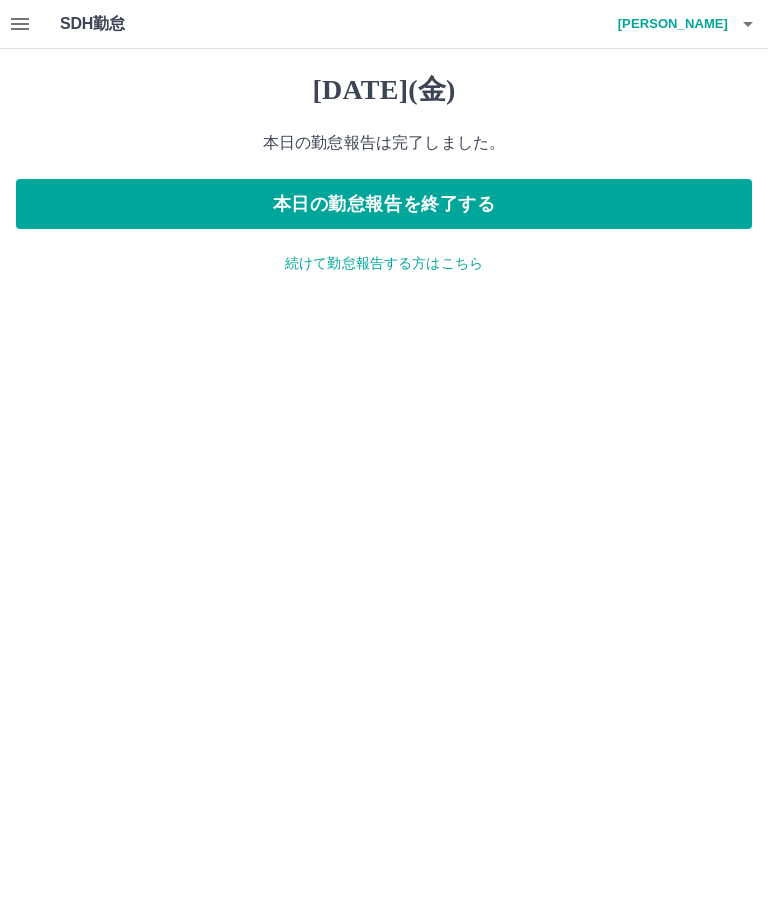 click on "本日の勤怠報告を終了する" at bounding box center (384, 204) 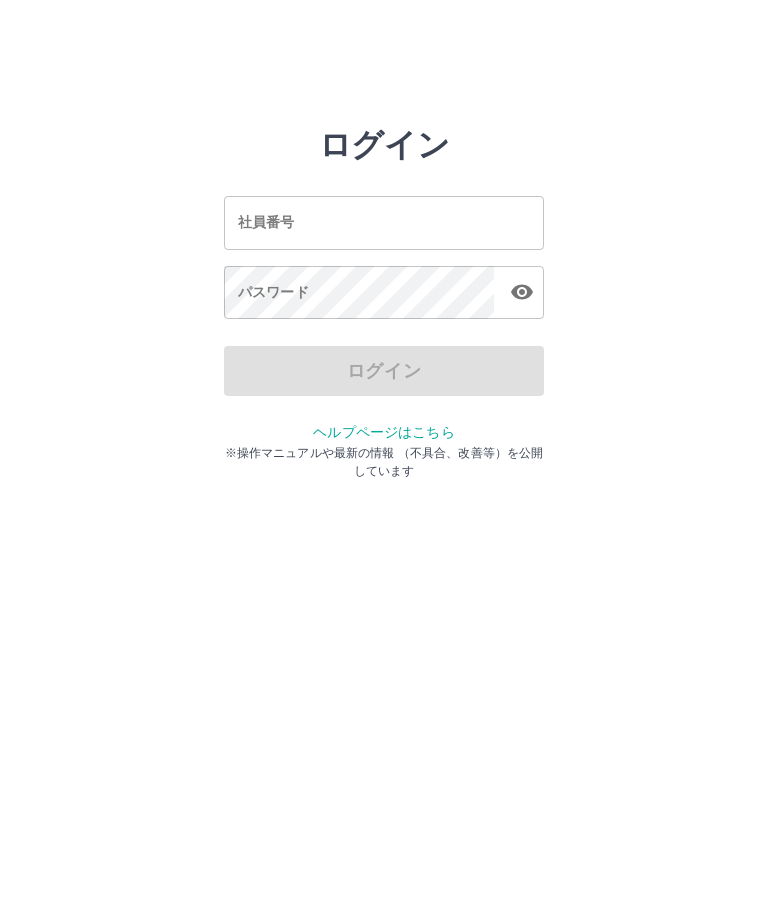 scroll, scrollTop: -1, scrollLeft: 0, axis: vertical 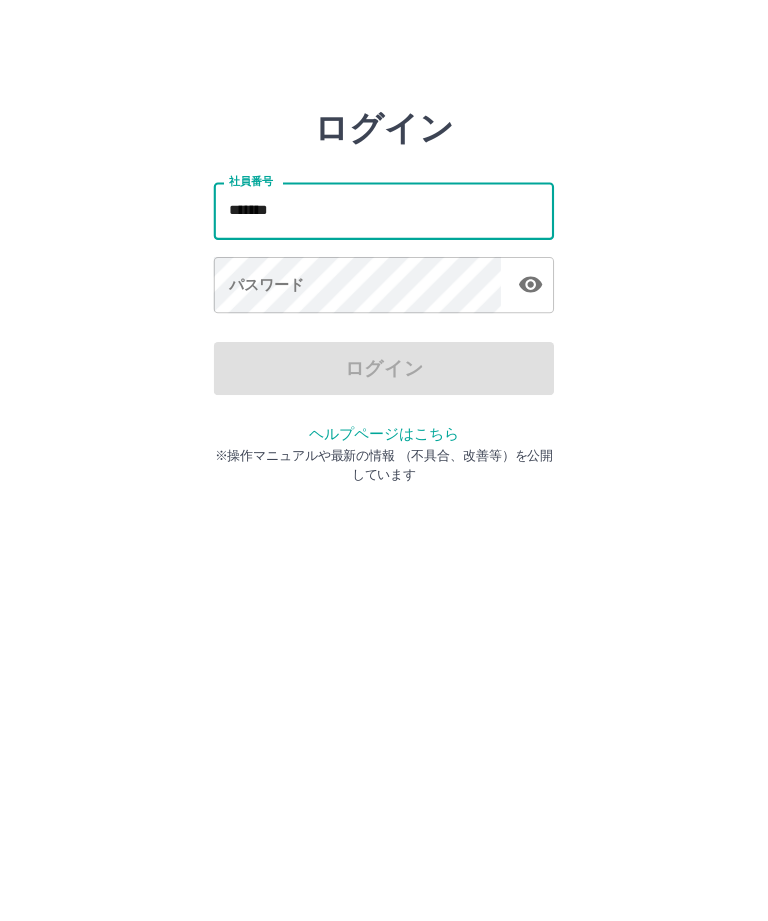 type on "*******" 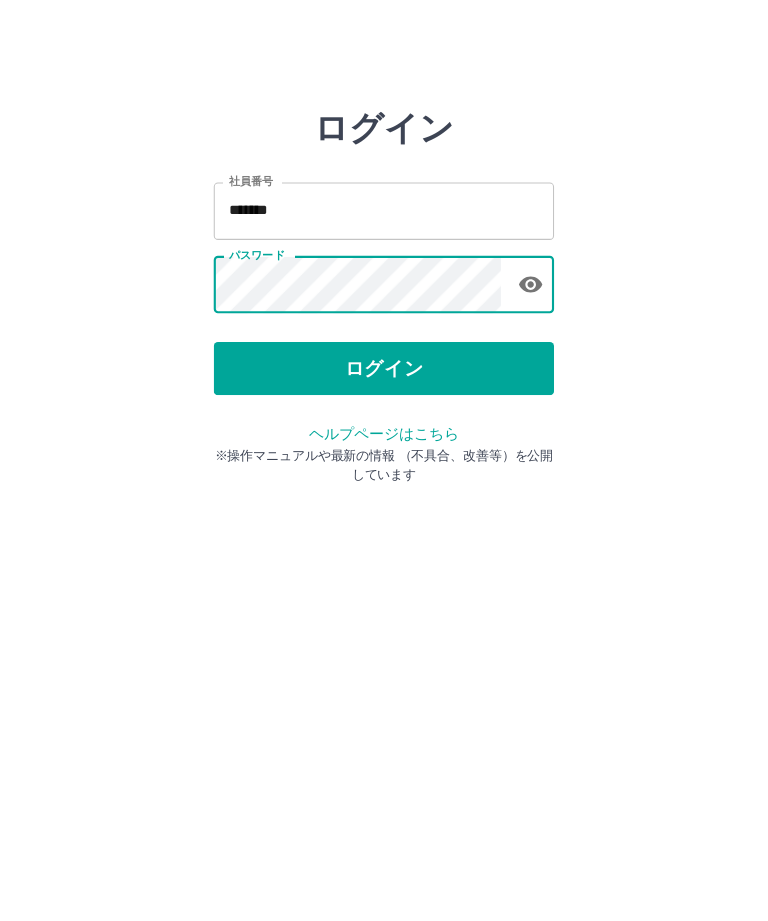 click on "ログイン" at bounding box center [384, 371] 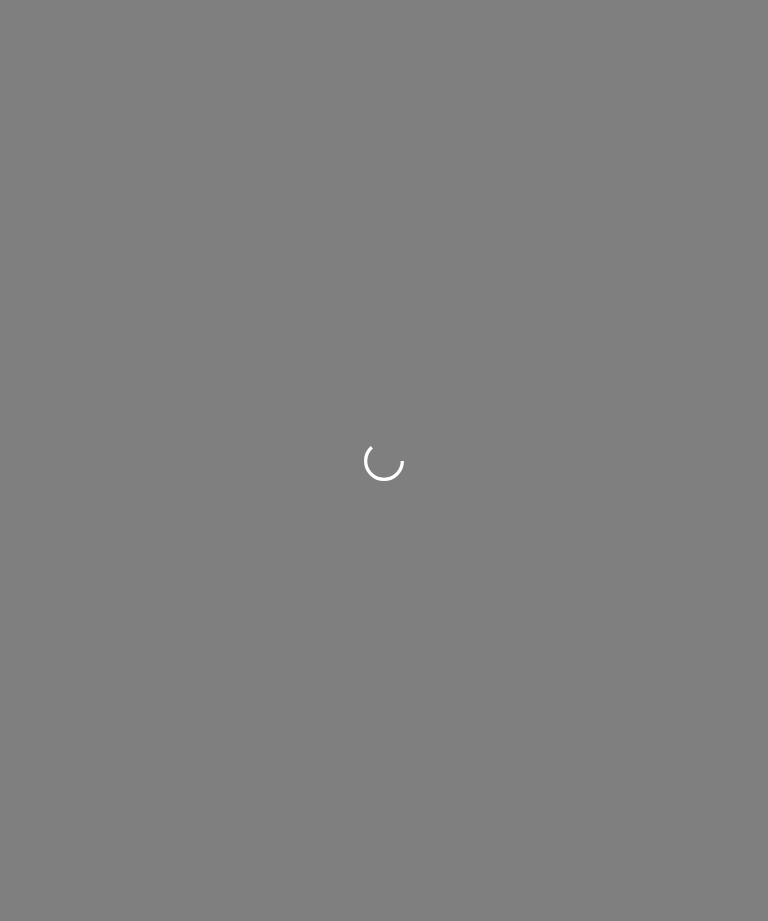 scroll, scrollTop: 0, scrollLeft: 0, axis: both 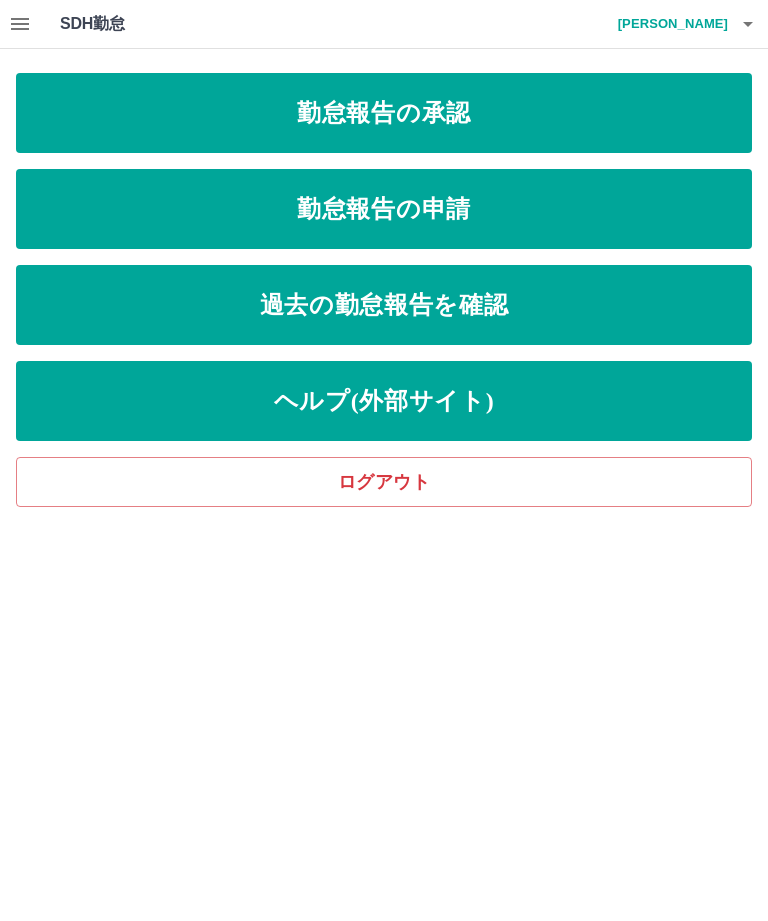 click on "勤怠報告の申請" at bounding box center (384, 209) 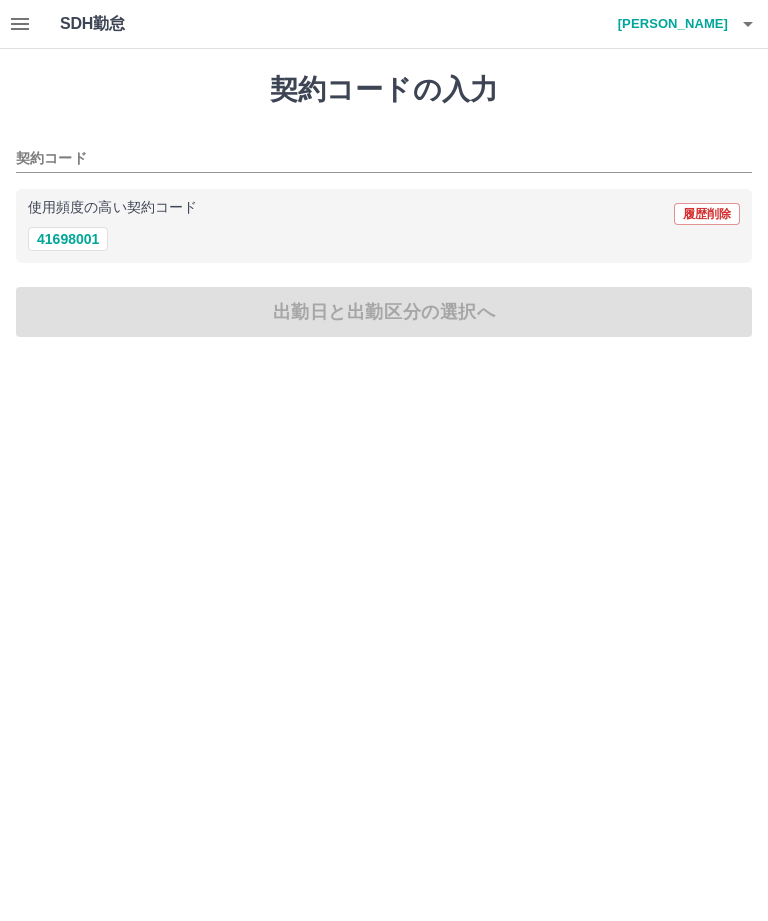 click on "41698001" at bounding box center (68, 239) 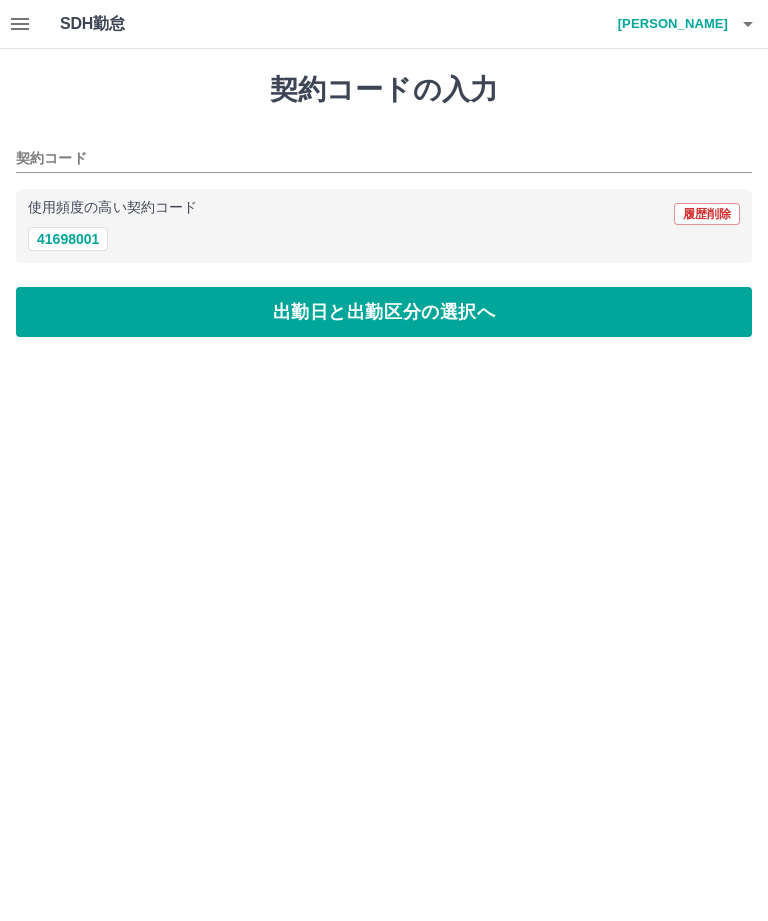 type on "********" 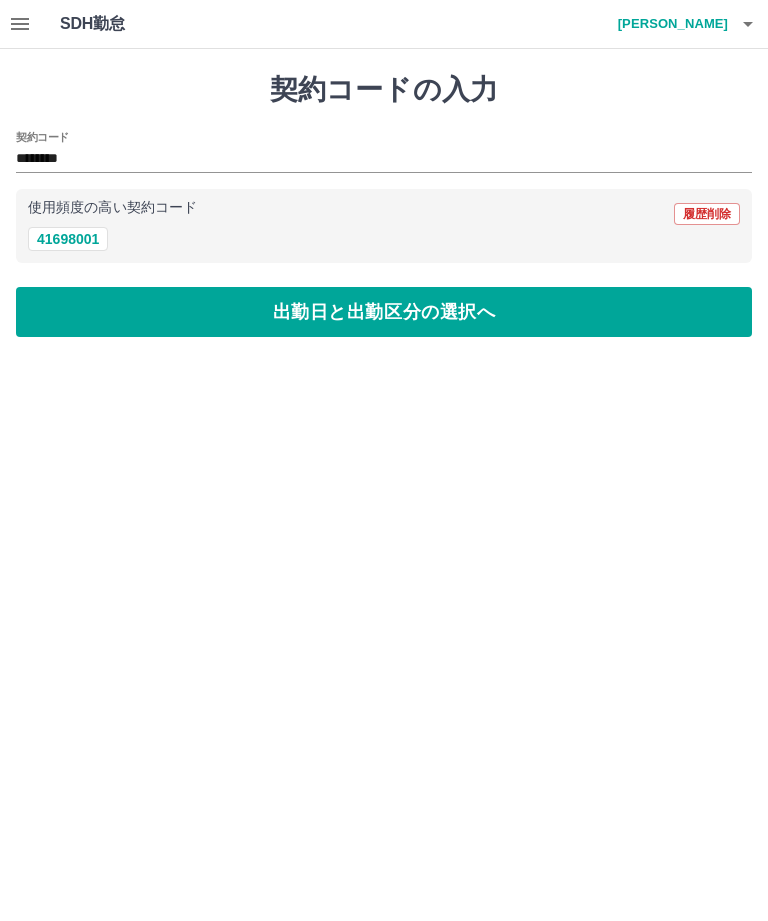 click on "出勤日と出勤区分の選択へ" at bounding box center (384, 312) 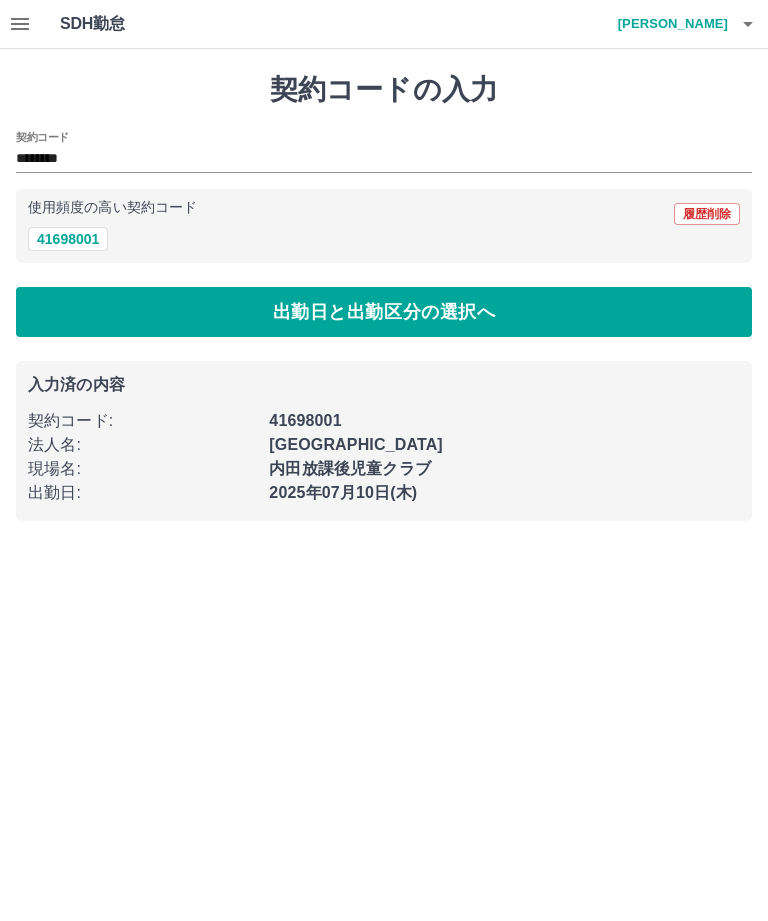 click on "出勤日と出勤区分の選択へ" at bounding box center [384, 312] 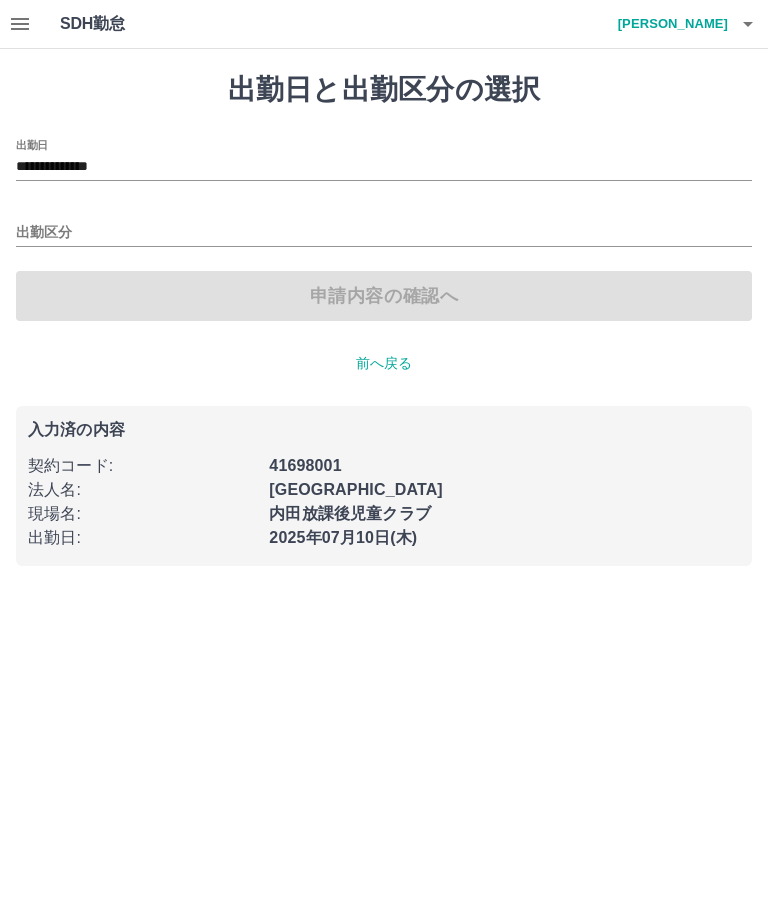 click on "出勤区分" at bounding box center (384, 233) 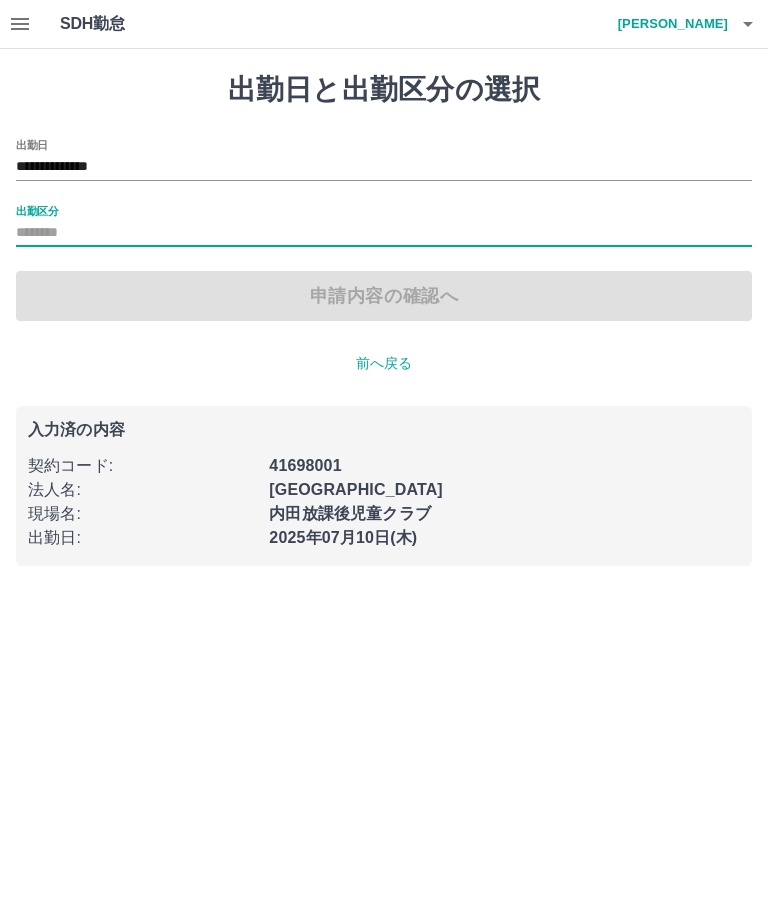 click on "出勤区分" at bounding box center (37, 210) 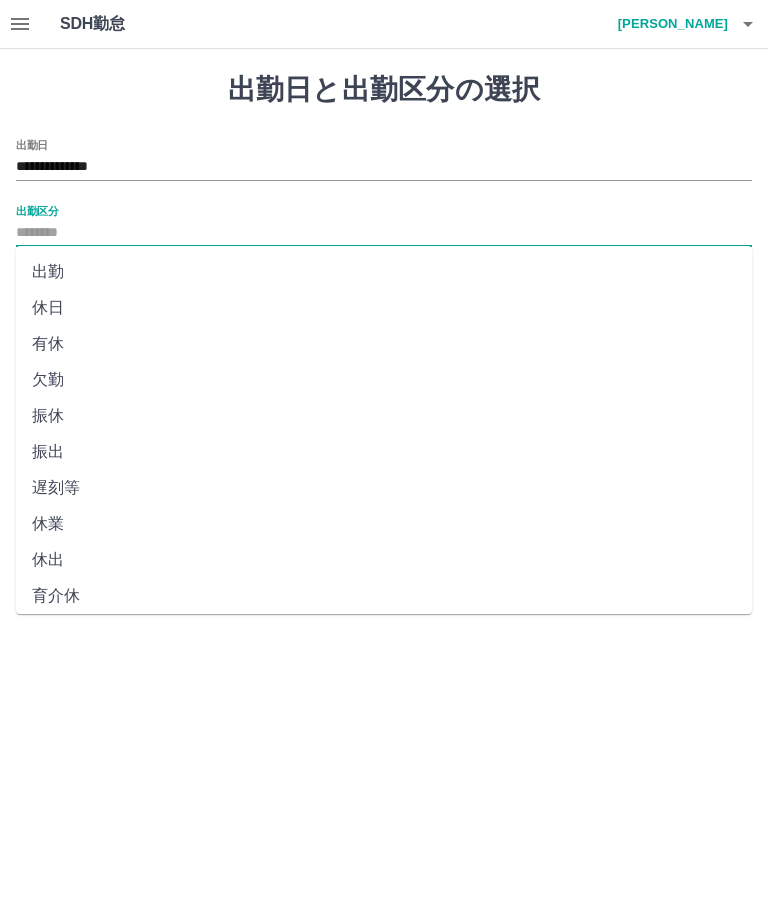 click on "出勤" at bounding box center (384, 272) 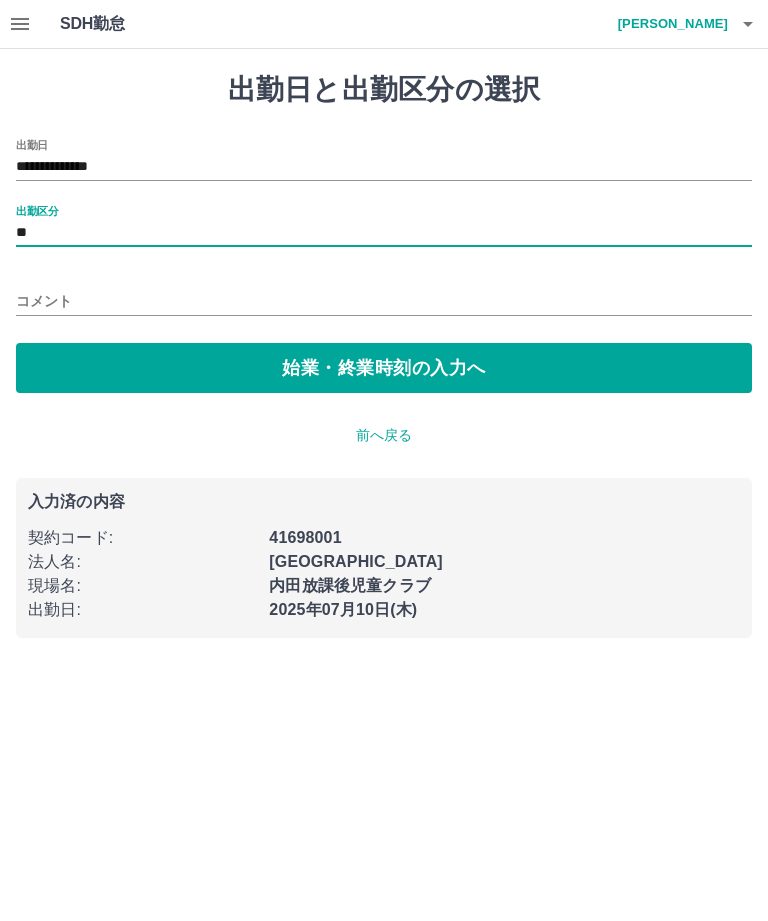 type on "**" 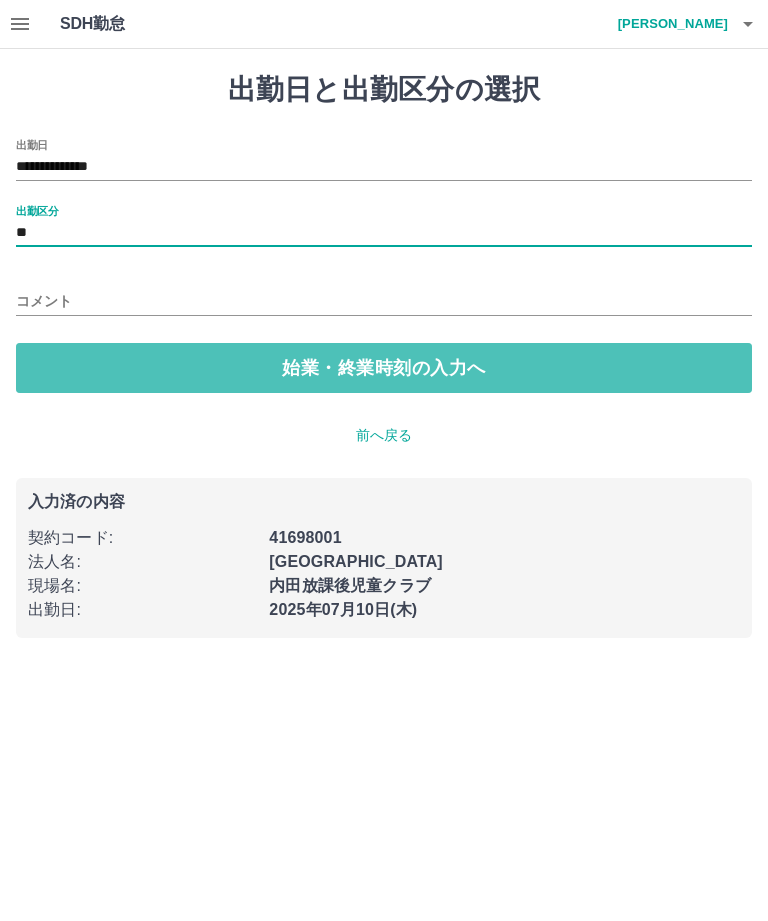 click on "始業・終業時刻の入力へ" at bounding box center (384, 368) 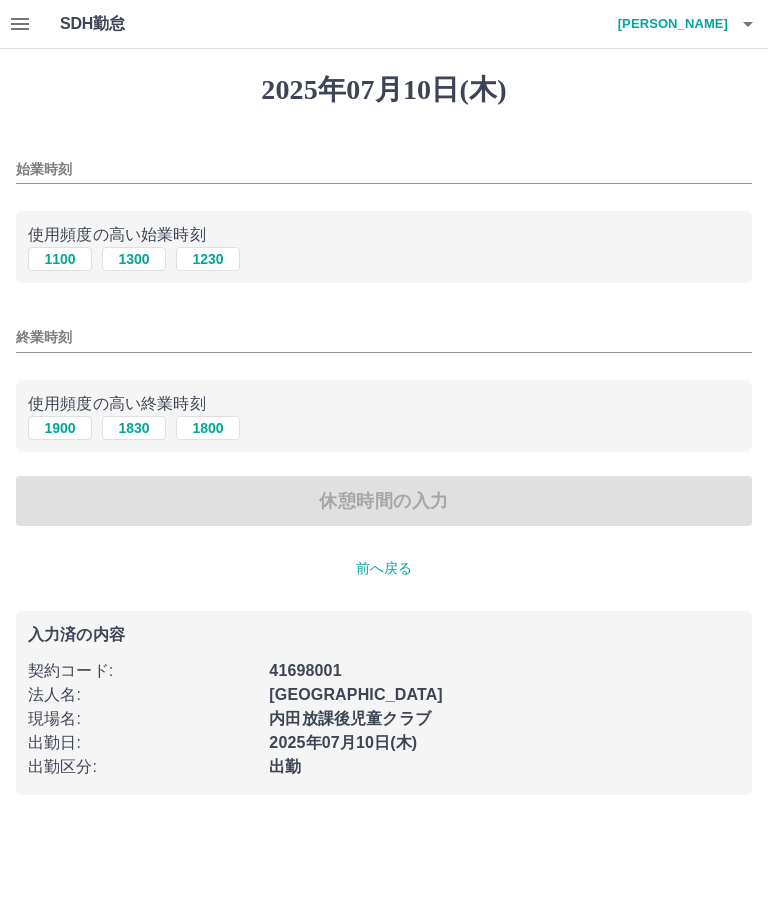 click on "1100" at bounding box center (60, 259) 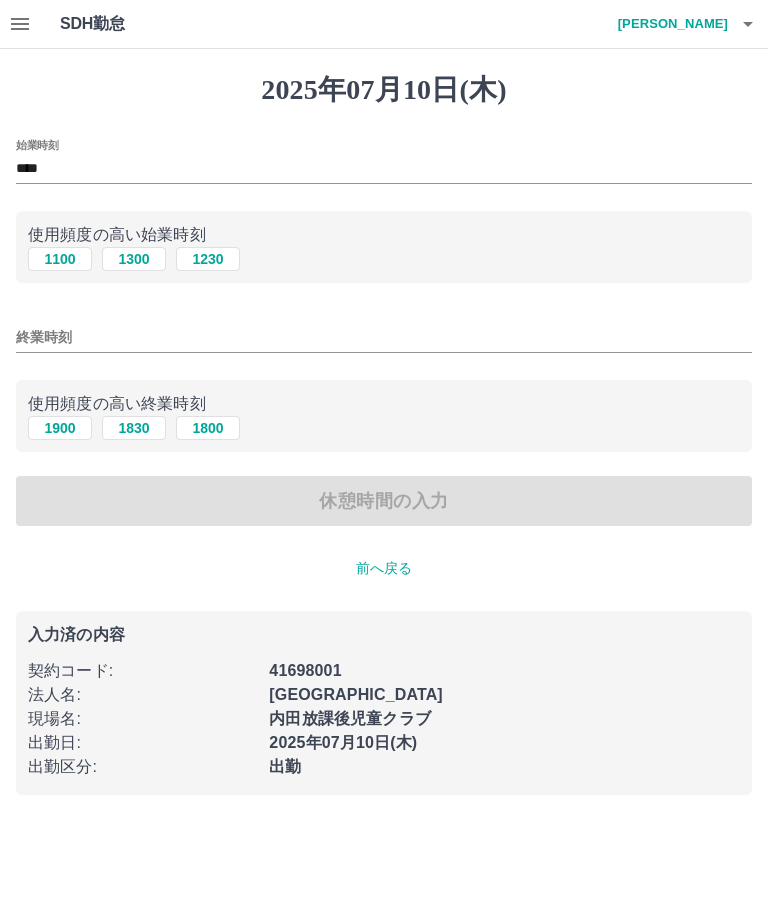 click on "1900" at bounding box center (60, 428) 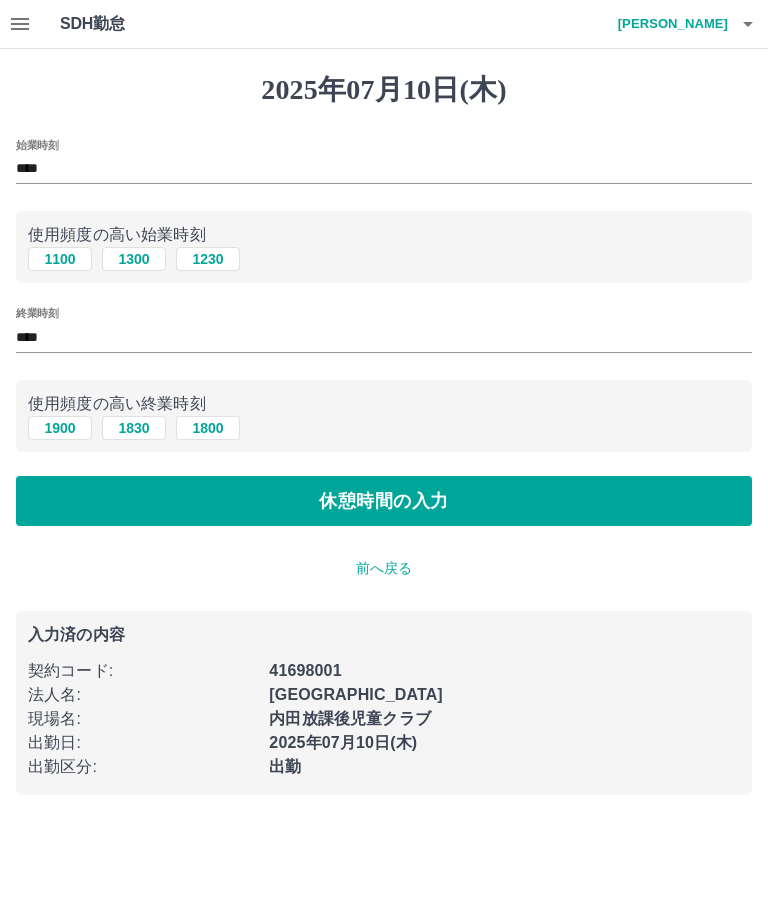 click on "休憩時間の入力" at bounding box center (384, 501) 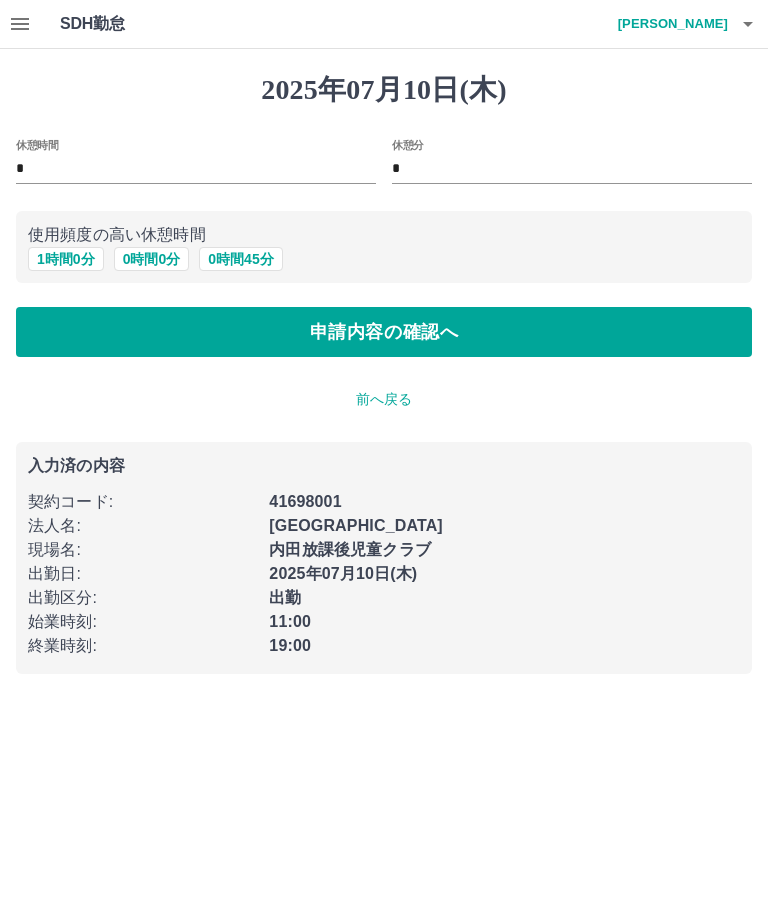 click on "1 時間 0 分" at bounding box center (66, 259) 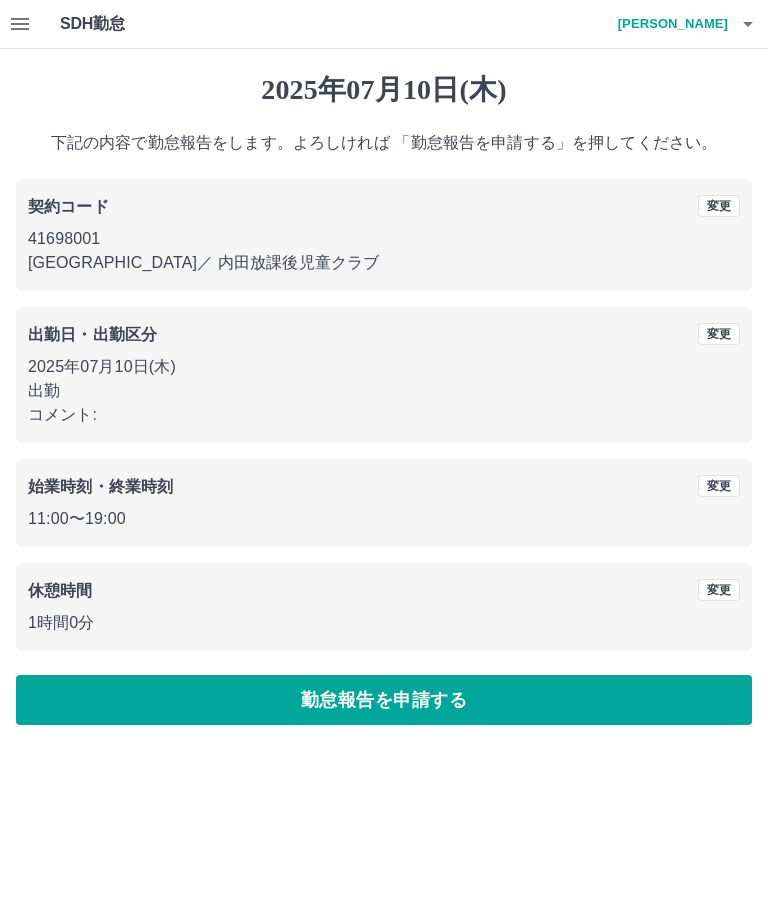 click on "勤怠報告を申請する" at bounding box center [384, 700] 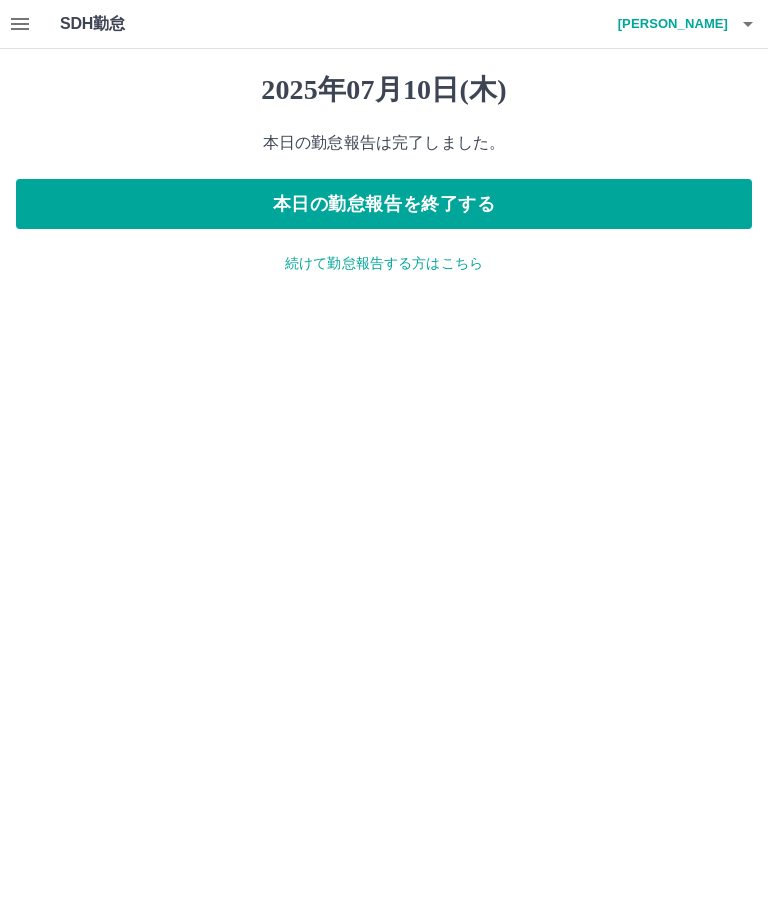 click on "本日の勤怠報告を終了する" at bounding box center [384, 204] 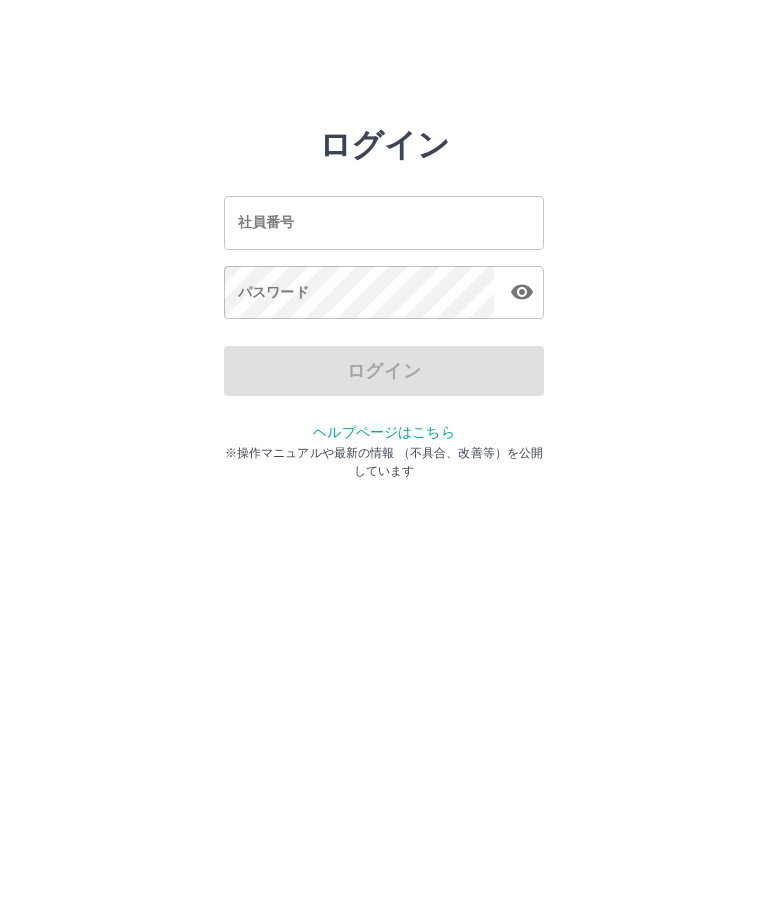 scroll, scrollTop: 0, scrollLeft: 0, axis: both 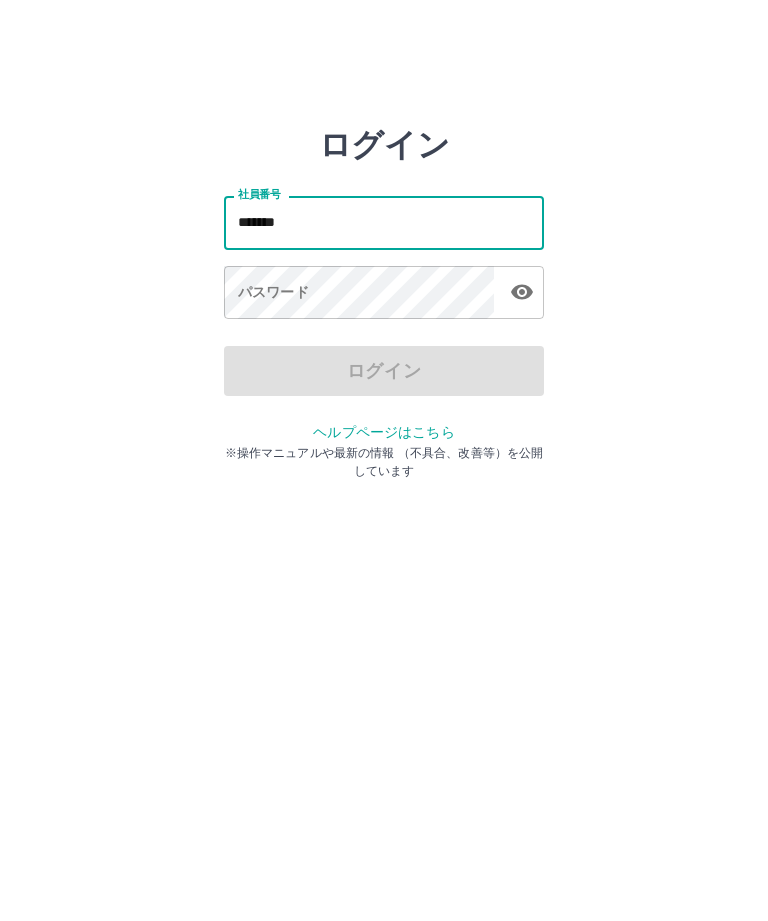 type on "*******" 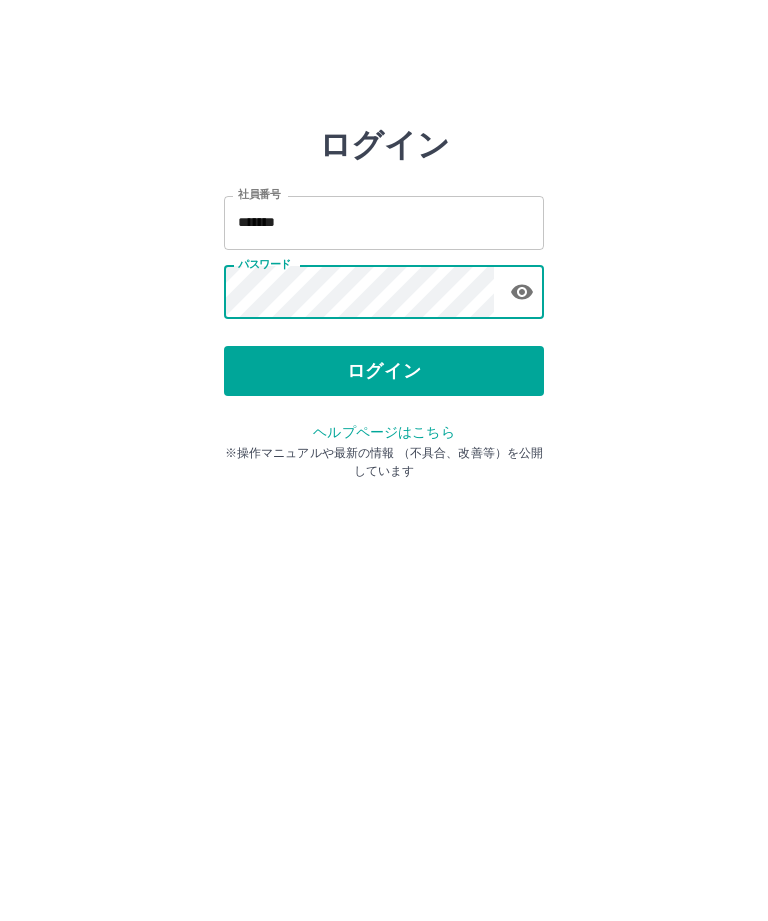 click on "ログイン" at bounding box center (384, 371) 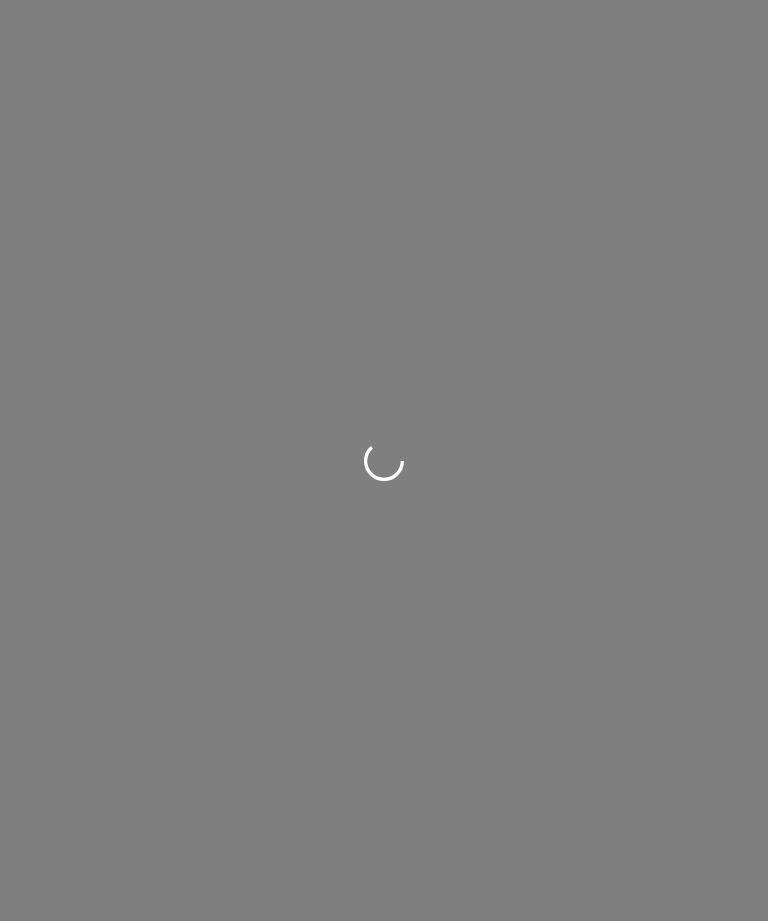 scroll, scrollTop: 0, scrollLeft: 0, axis: both 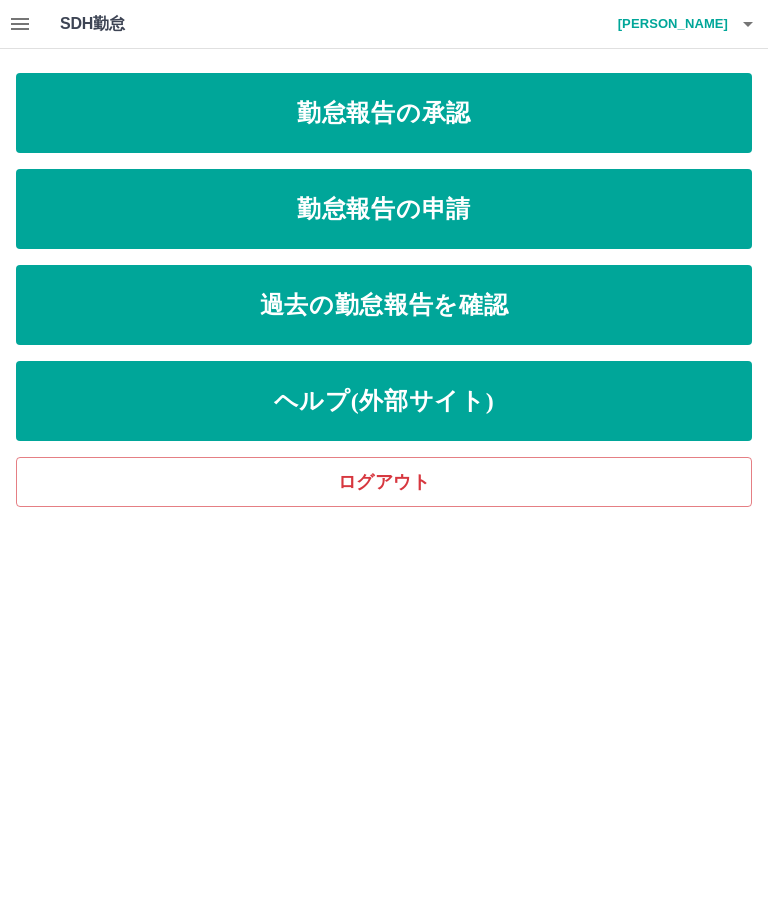 click on "勤怠報告の承認" at bounding box center [384, 113] 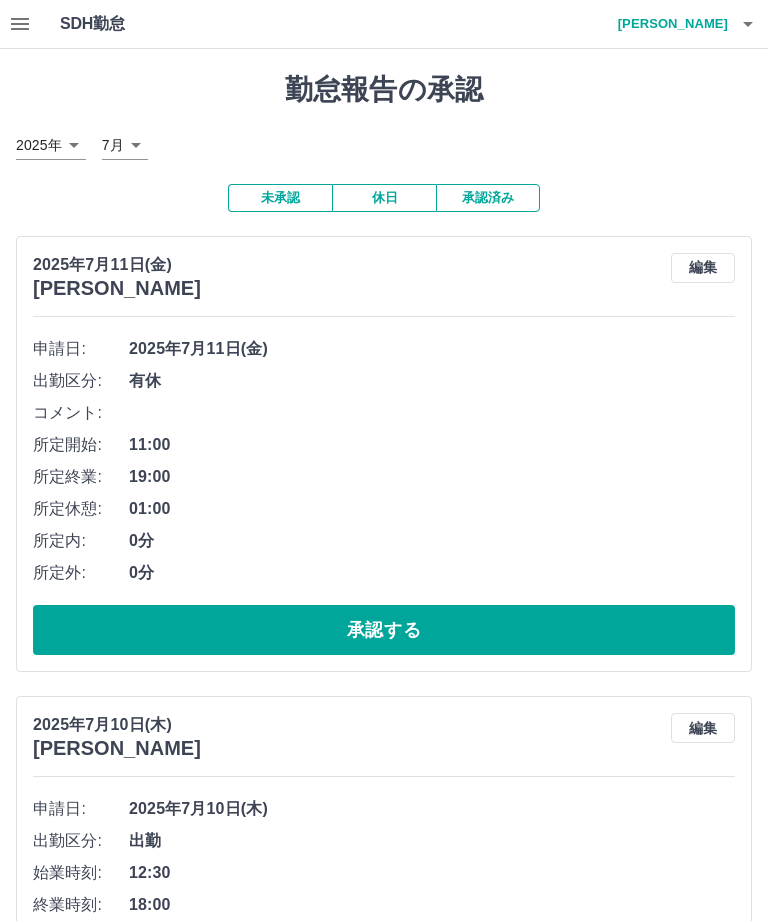 click on "承認する" at bounding box center [384, 630] 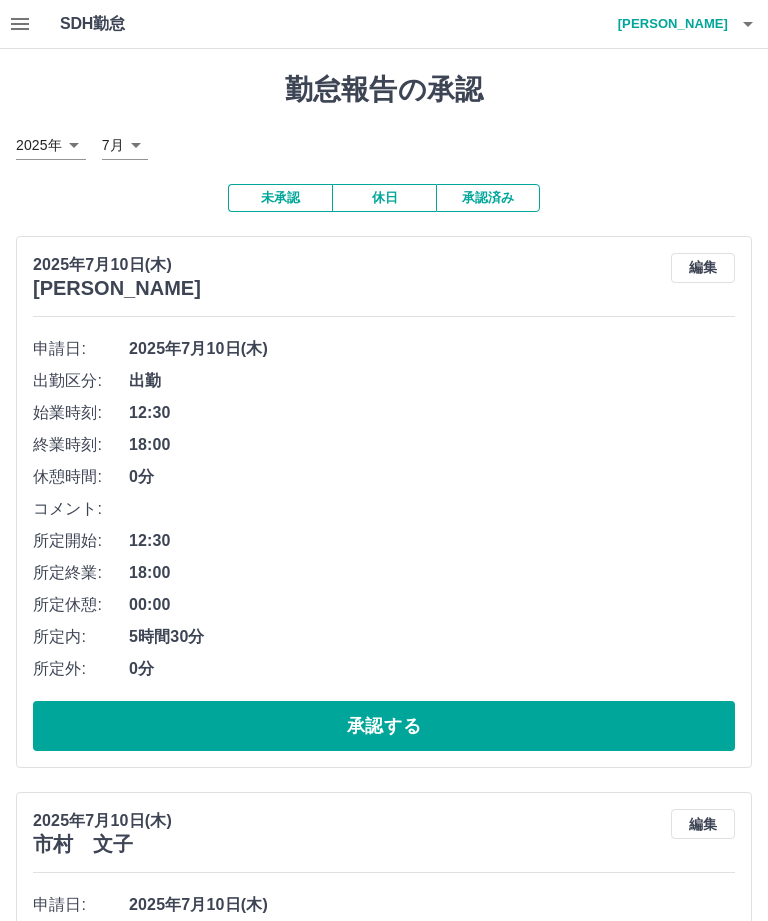 click on "承認する" at bounding box center (384, 726) 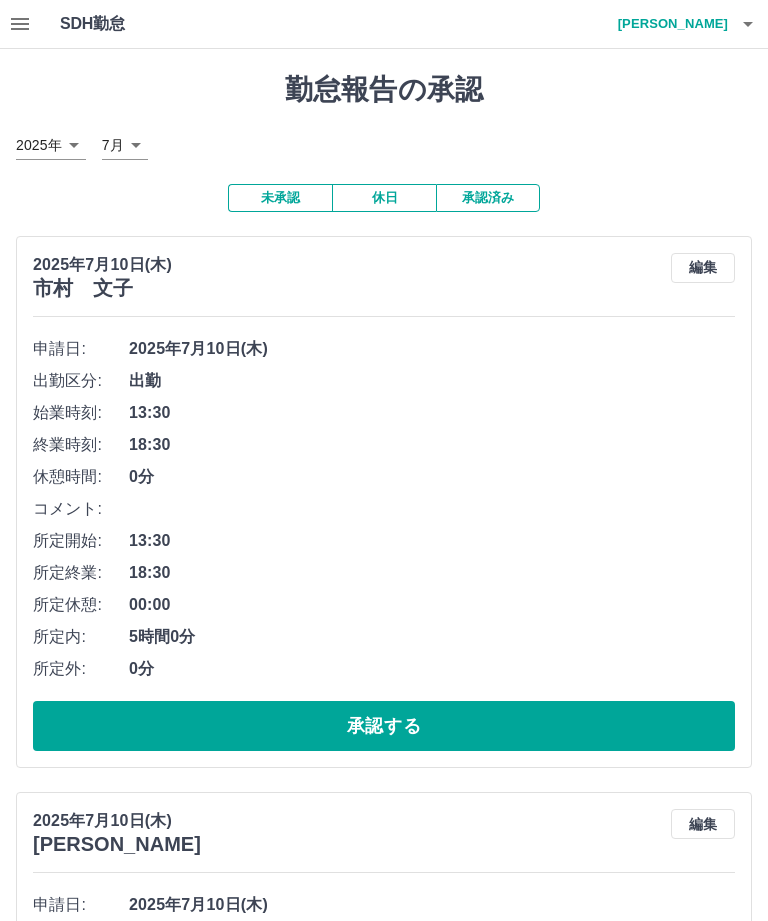 click on "承認する" at bounding box center (384, 726) 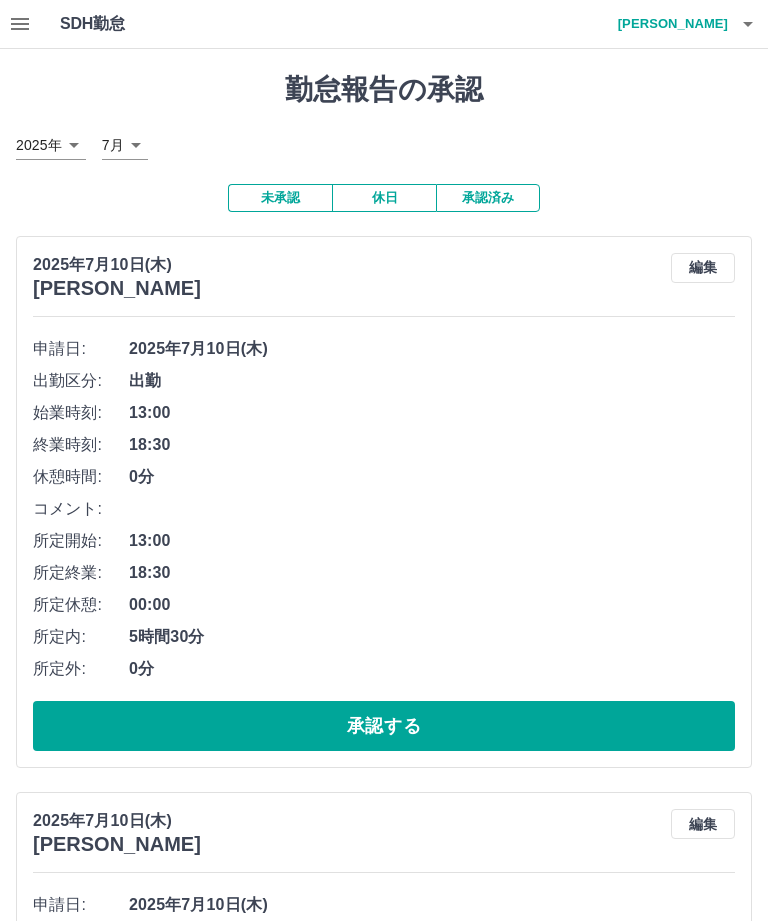 click on "承認する" at bounding box center (384, 726) 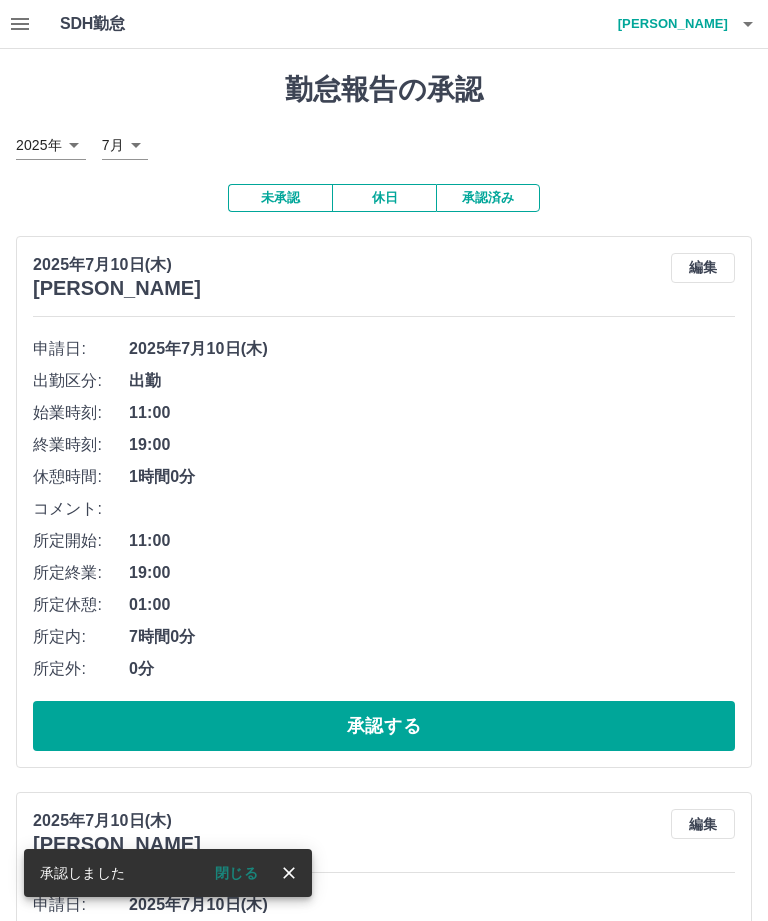 click on "承認する" at bounding box center [384, 726] 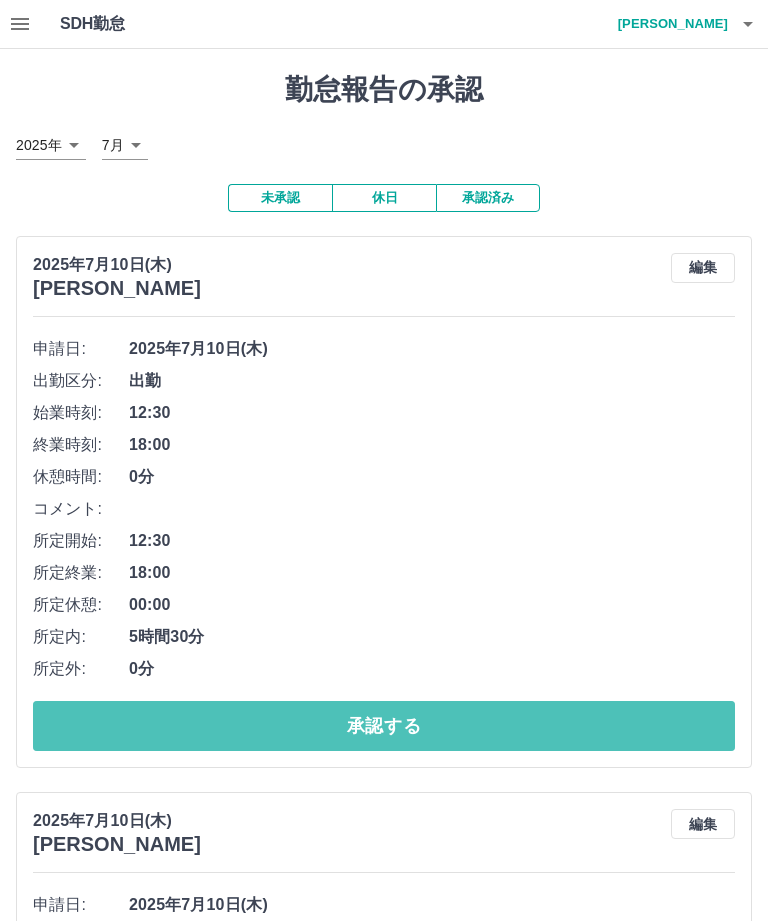 click on "承認する" at bounding box center [384, 726] 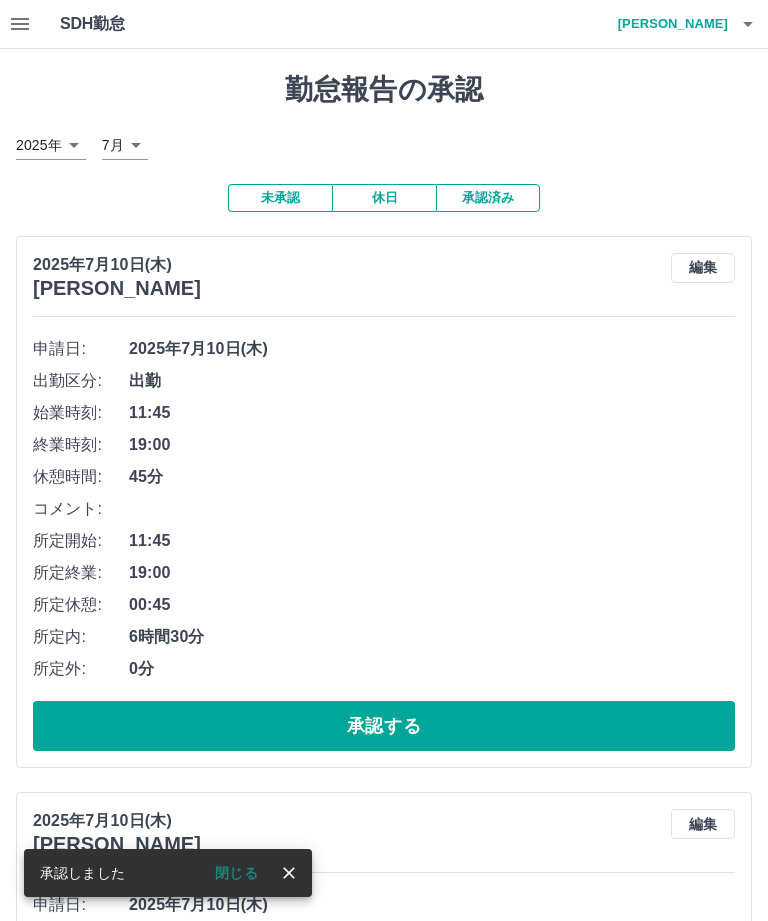 click on "承認する" at bounding box center [384, 726] 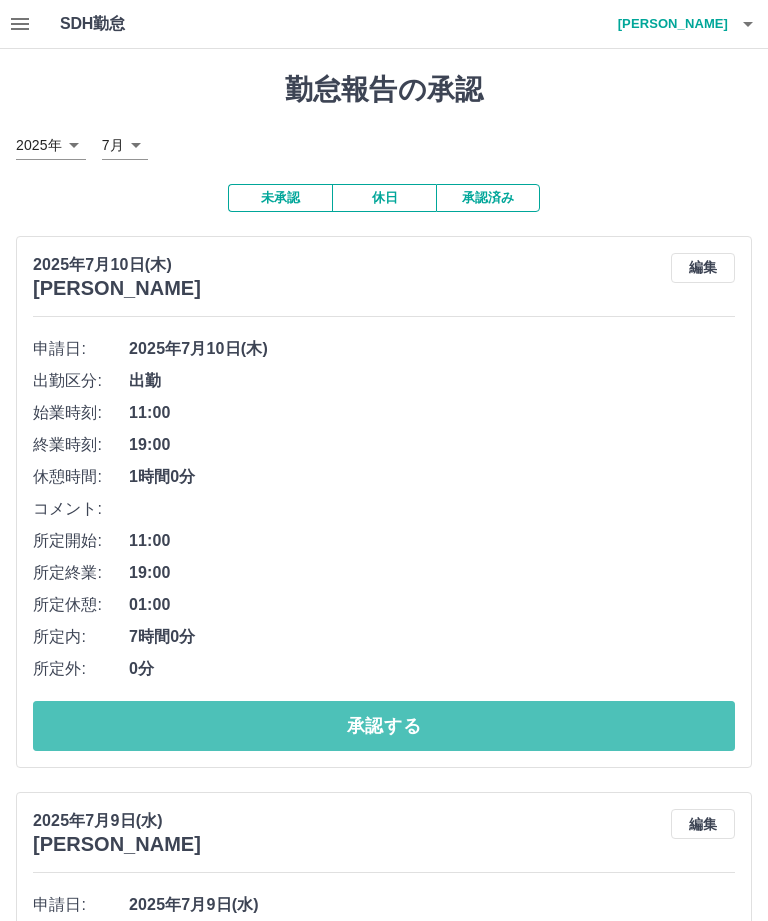 click on "承認する" at bounding box center (384, 726) 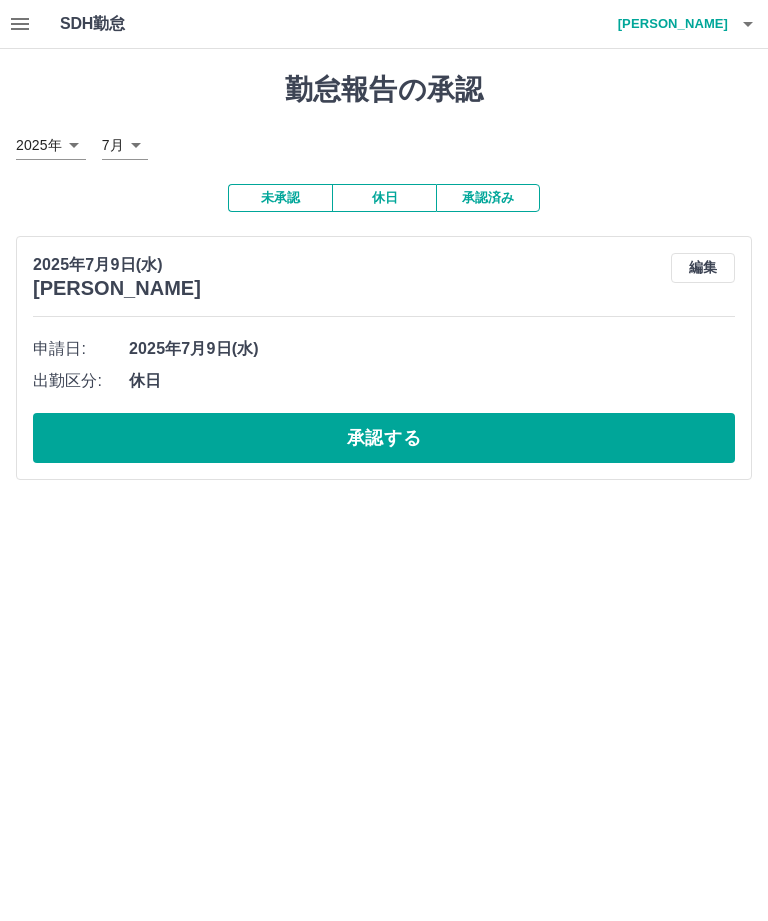 click on "承認する" at bounding box center [384, 438] 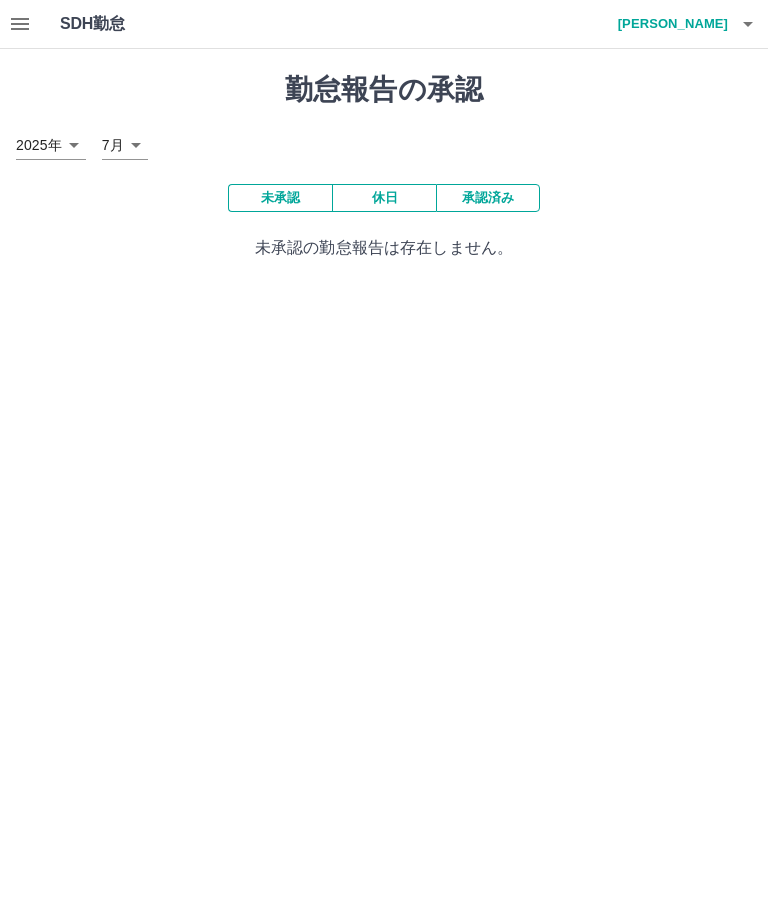 click on "佐藤　優子" at bounding box center (668, 24) 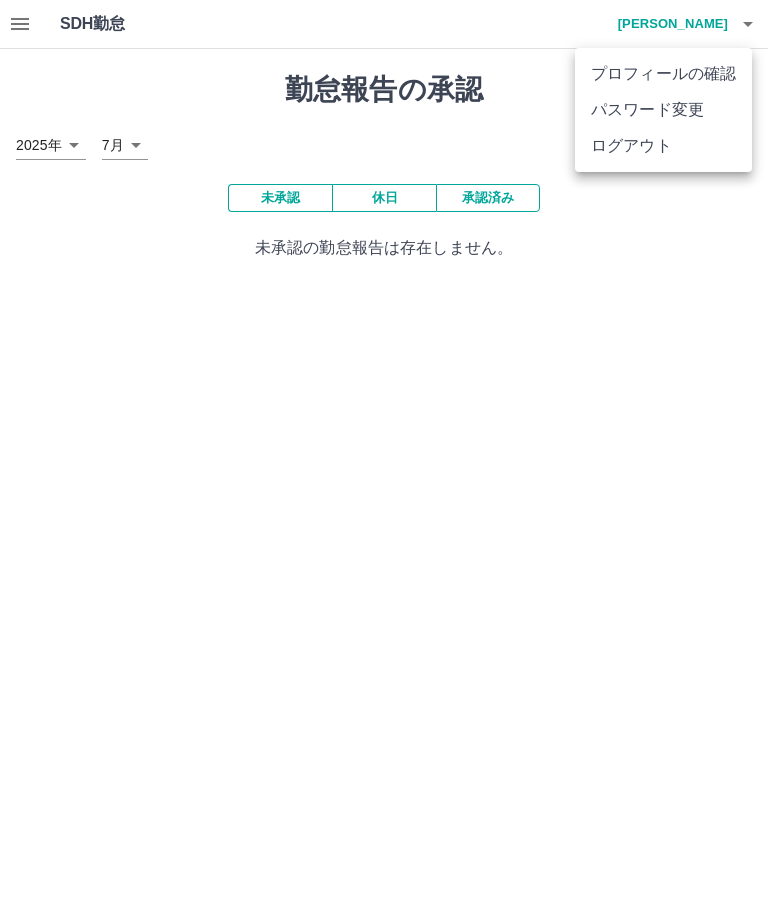 click on "ログアウト" at bounding box center [663, 146] 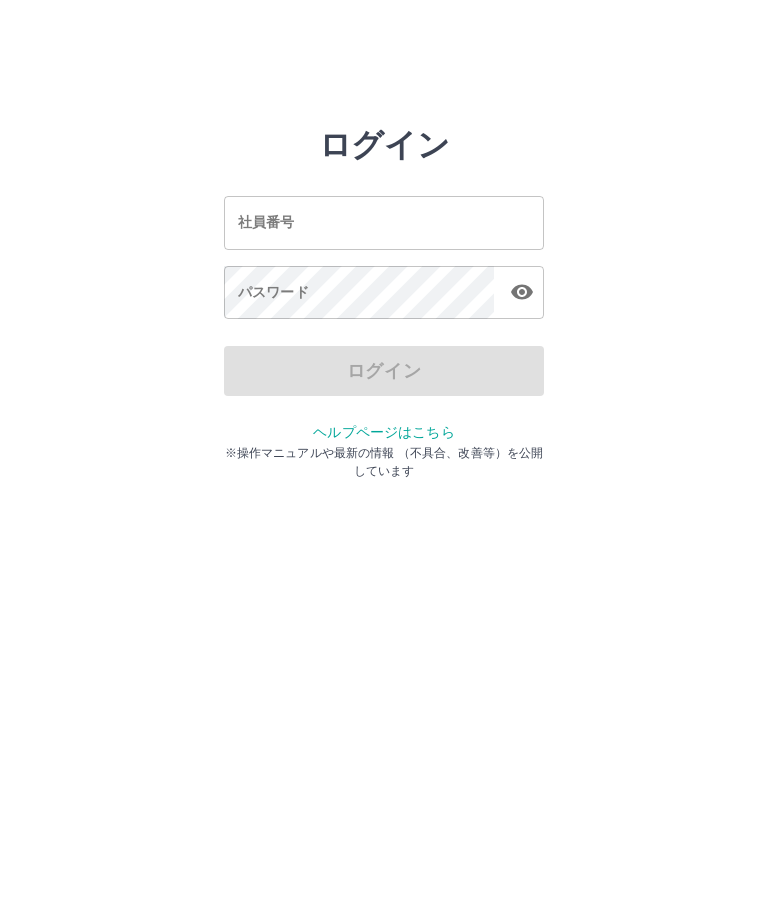 scroll, scrollTop: 0, scrollLeft: 0, axis: both 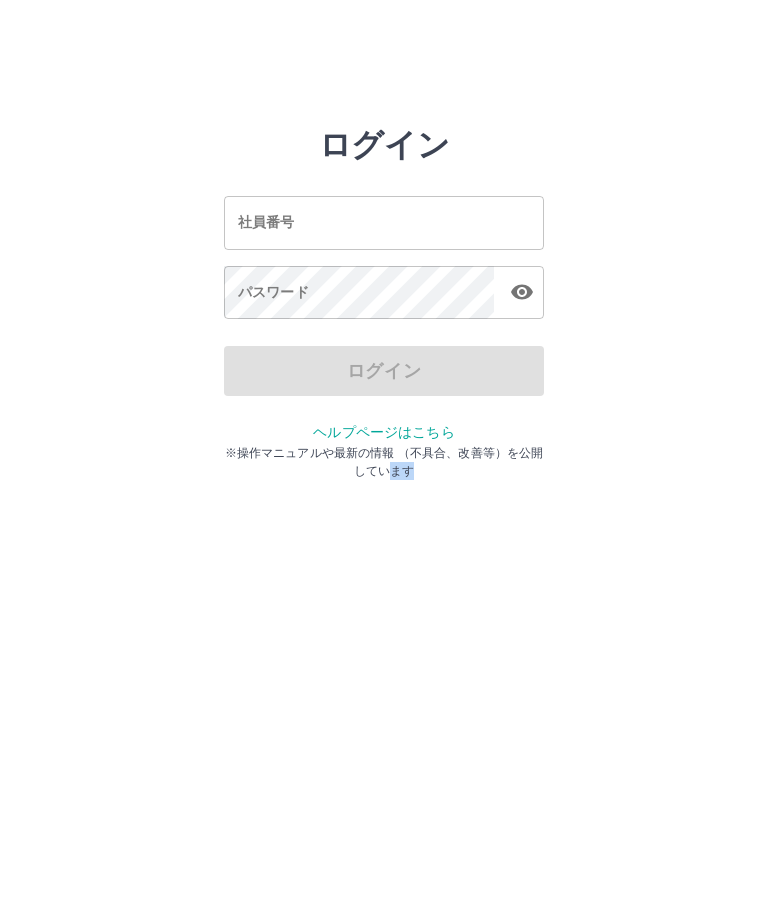 click on "社員番号" at bounding box center (384, 222) 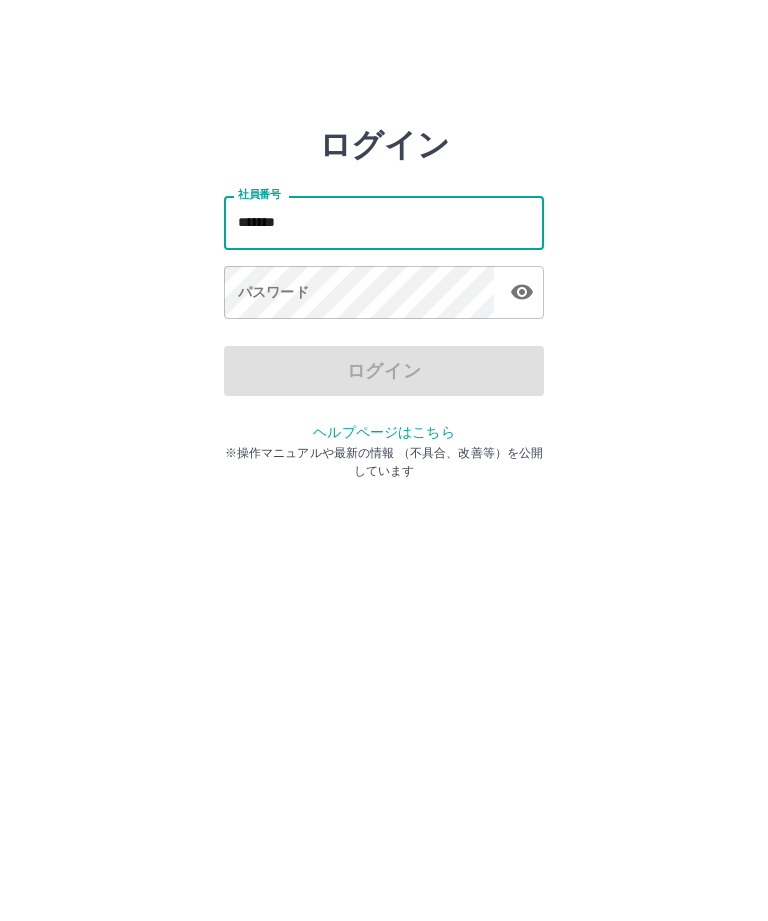type on "*******" 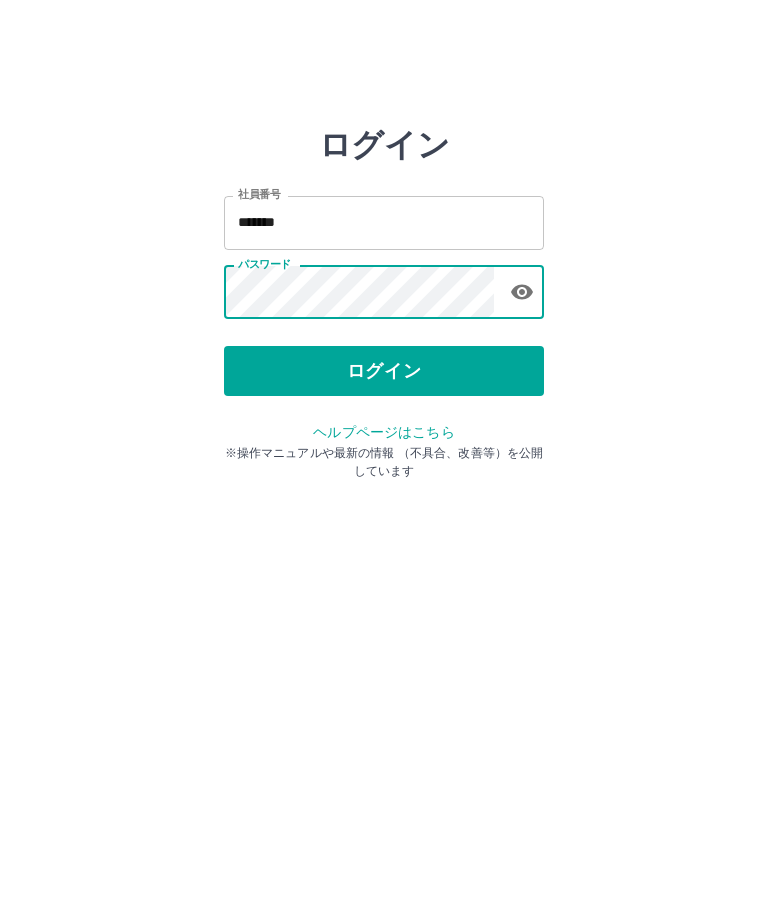click on "ログイン" at bounding box center [384, 371] 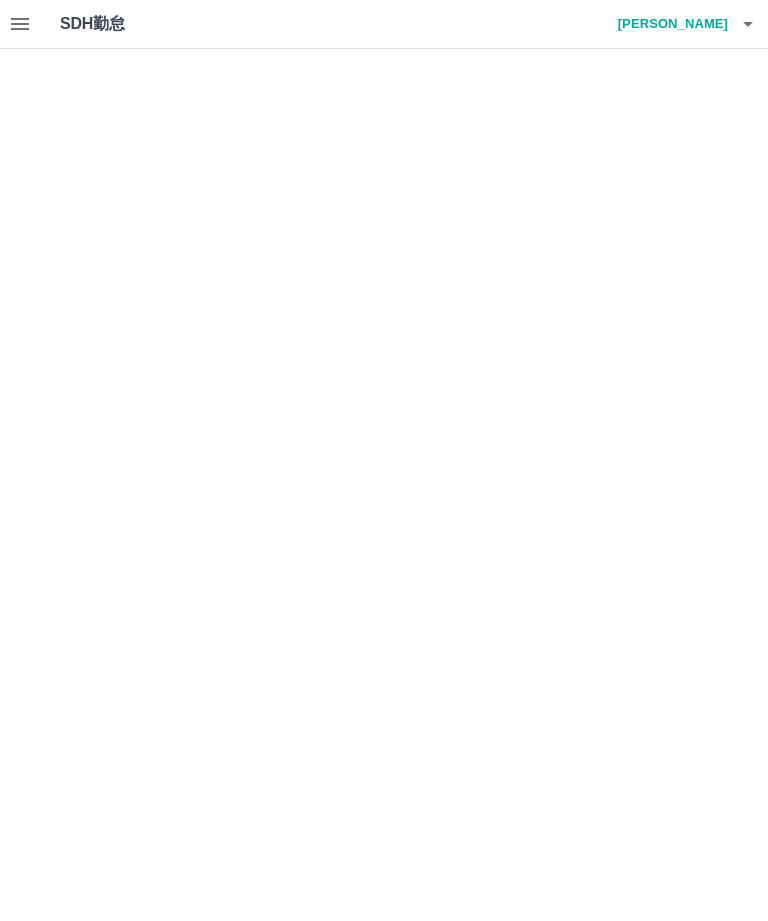 scroll, scrollTop: 0, scrollLeft: 0, axis: both 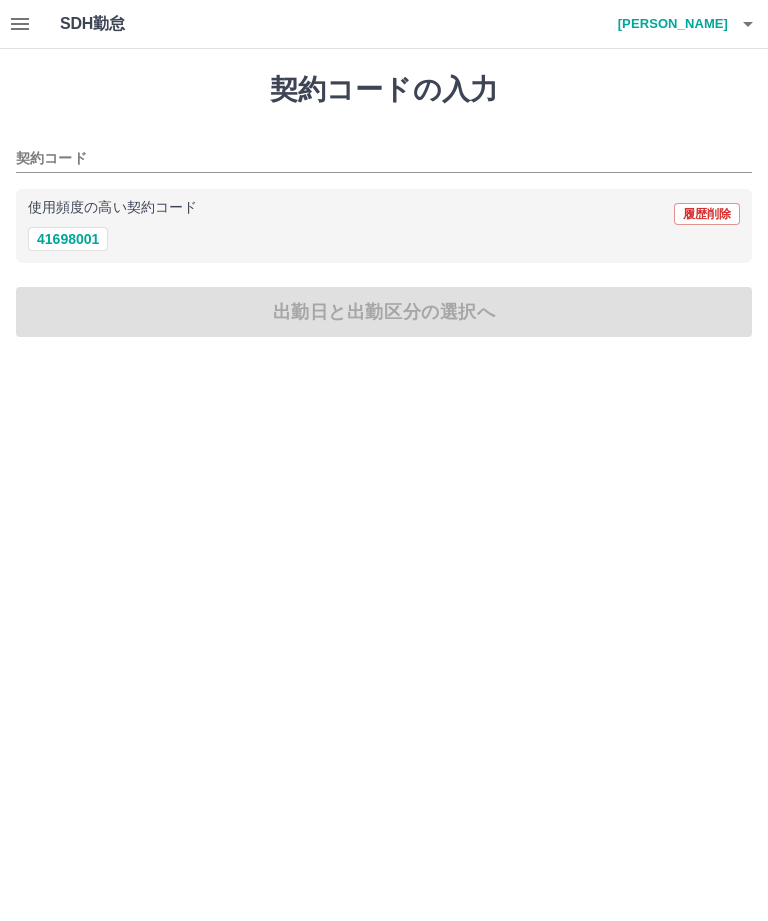 click on "41698001" at bounding box center [68, 239] 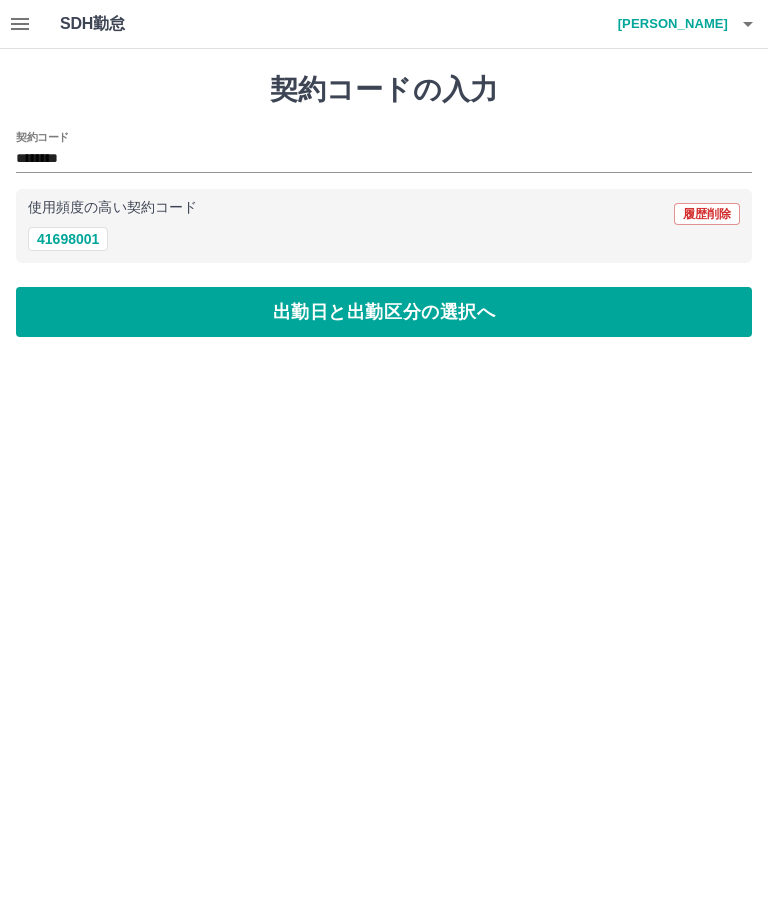 click on "出勤日と出勤区分の選択へ" at bounding box center [384, 312] 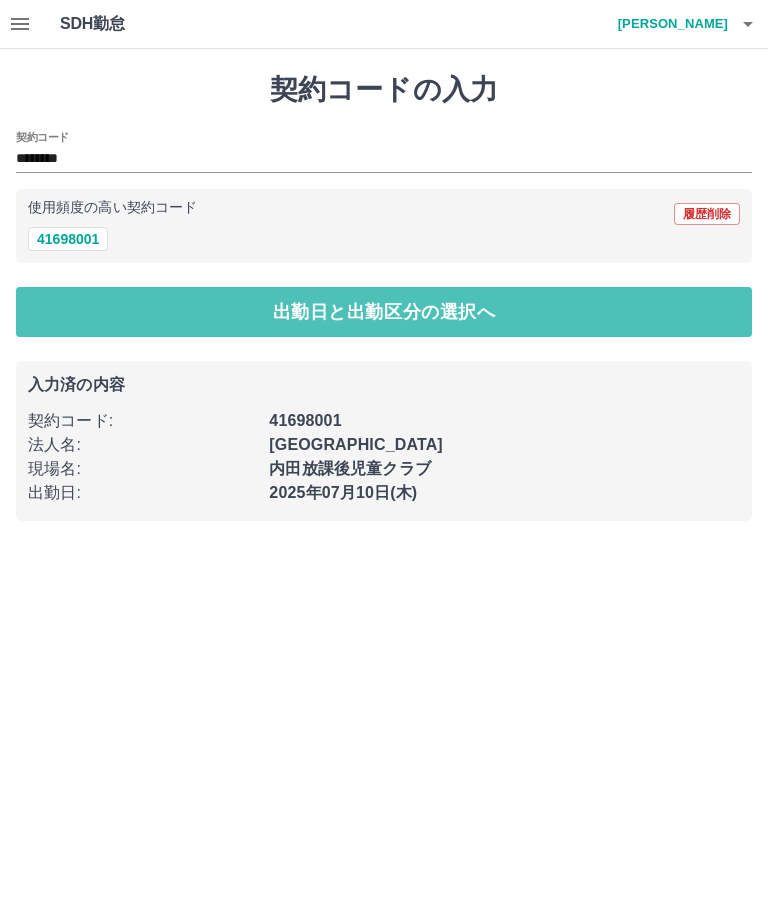 click on "出勤日と出勤区分の選択へ" at bounding box center (384, 312) 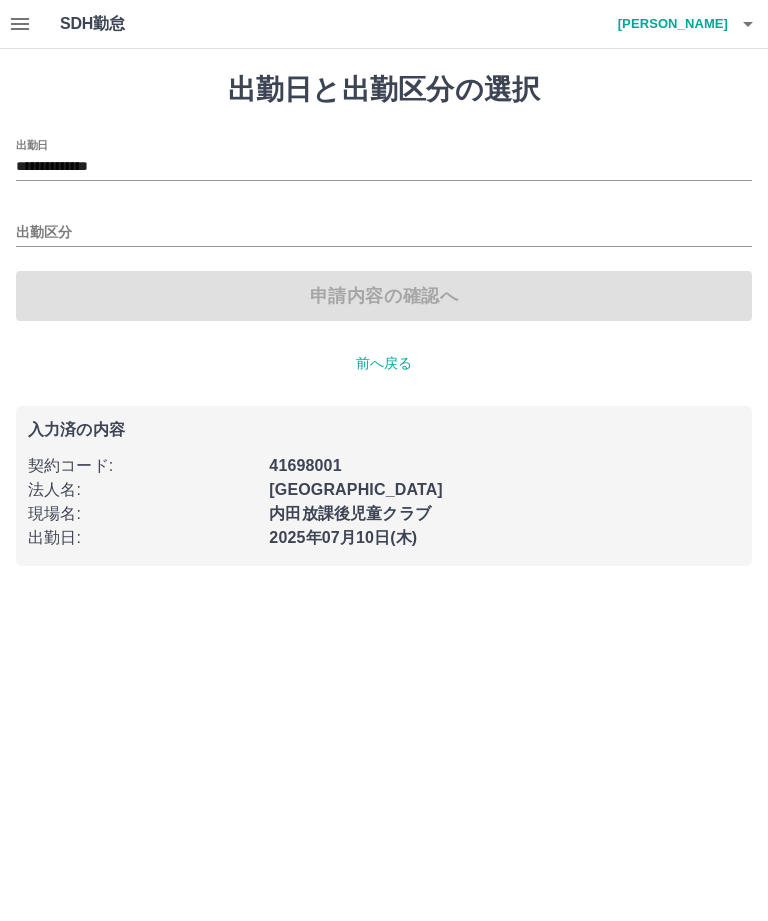 click on "**********" at bounding box center [384, 167] 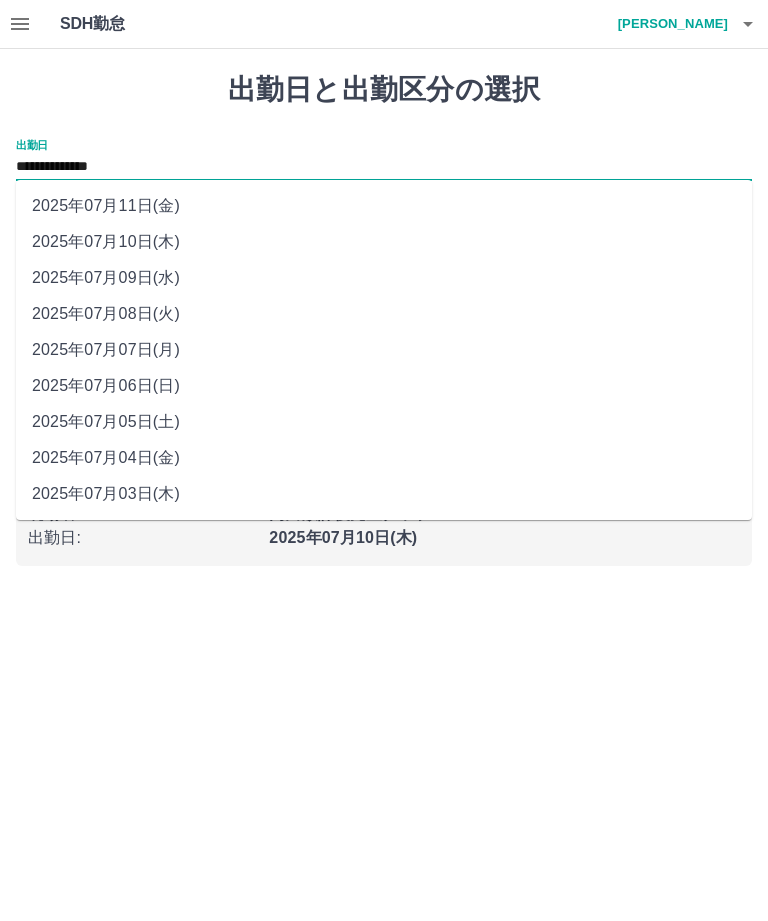 click on "2025年07月11日(金)" at bounding box center (384, 206) 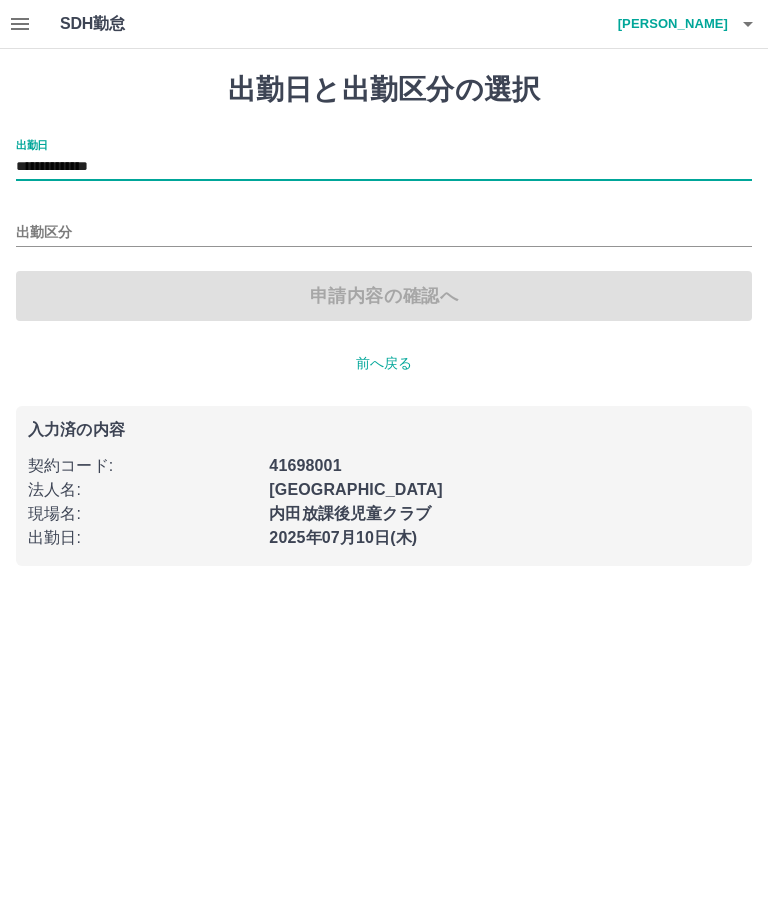 click on "出勤区分" at bounding box center (384, 233) 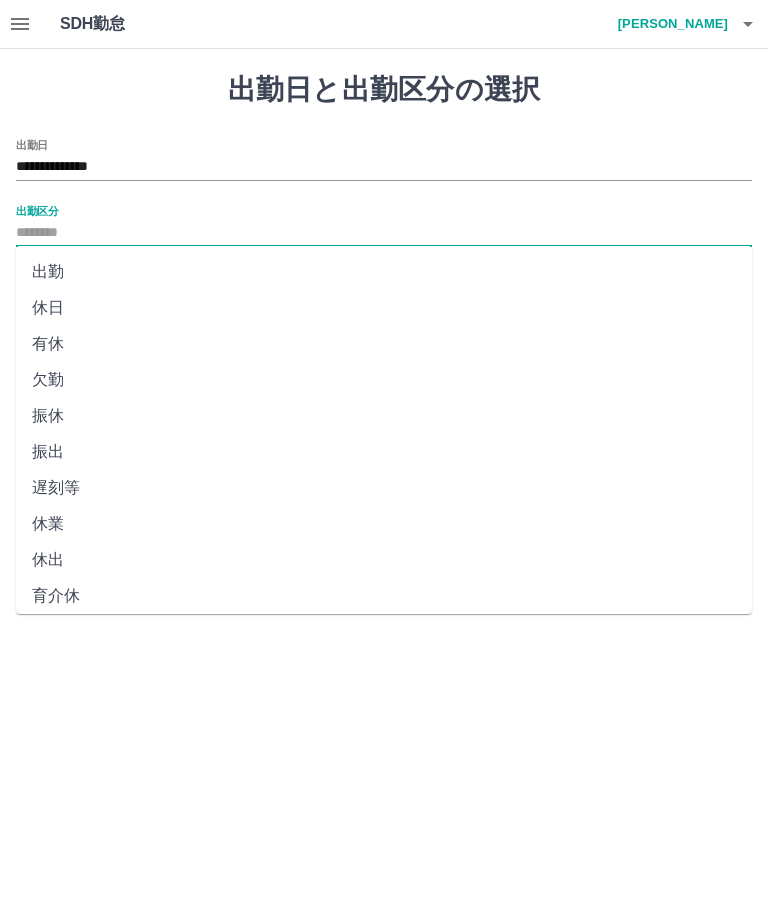 click on "有休" at bounding box center (384, 344) 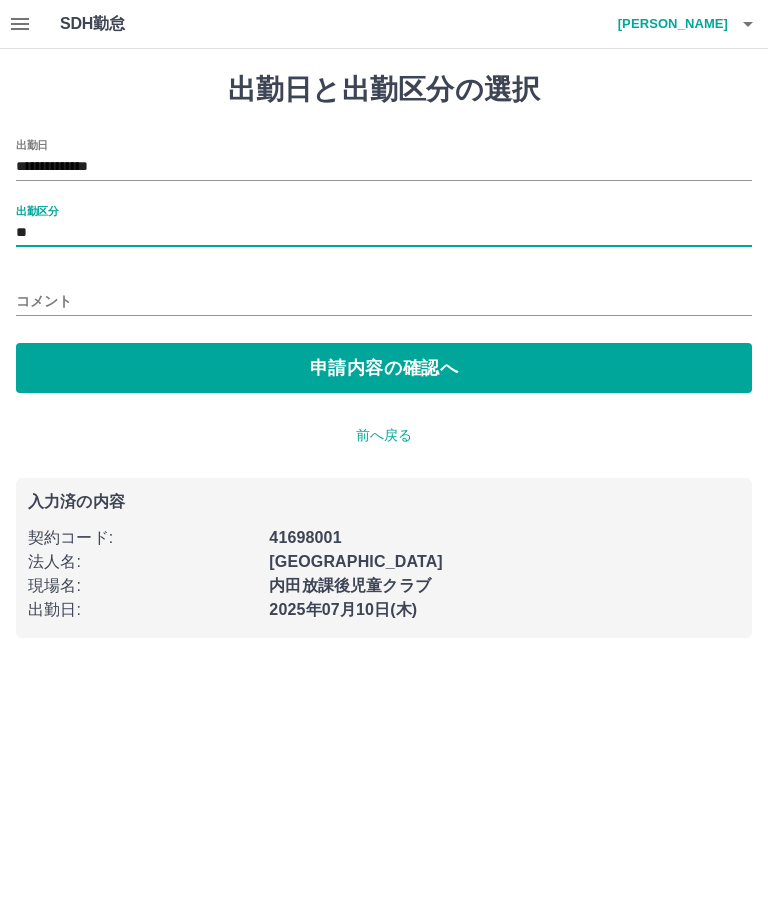 click on "申請内容の確認へ" at bounding box center (384, 368) 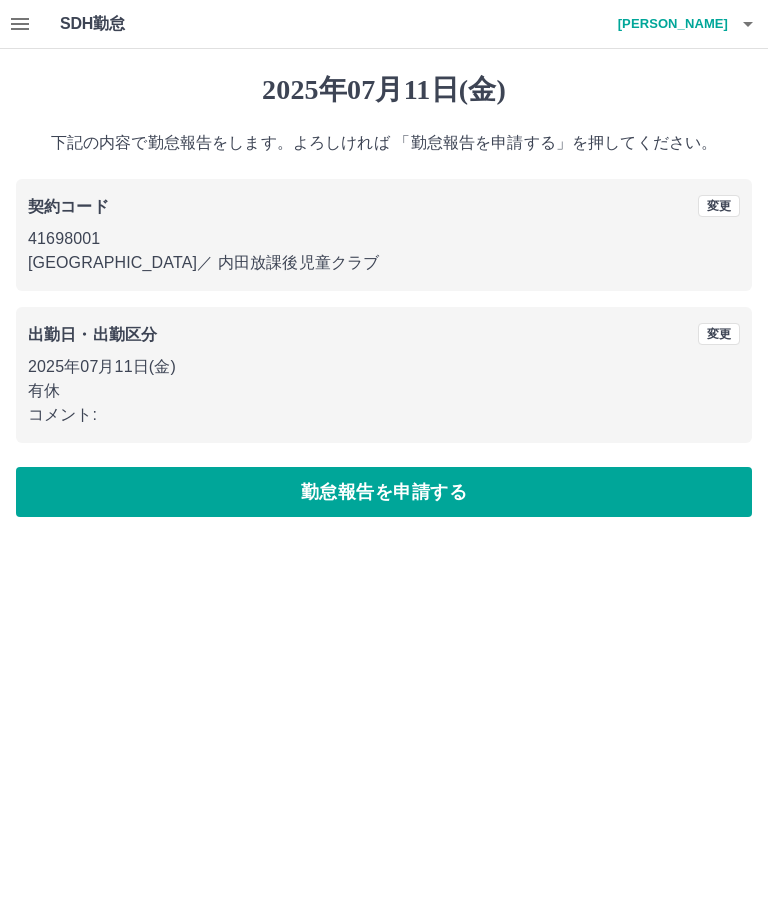 click on "勤怠報告を申請する" at bounding box center (384, 492) 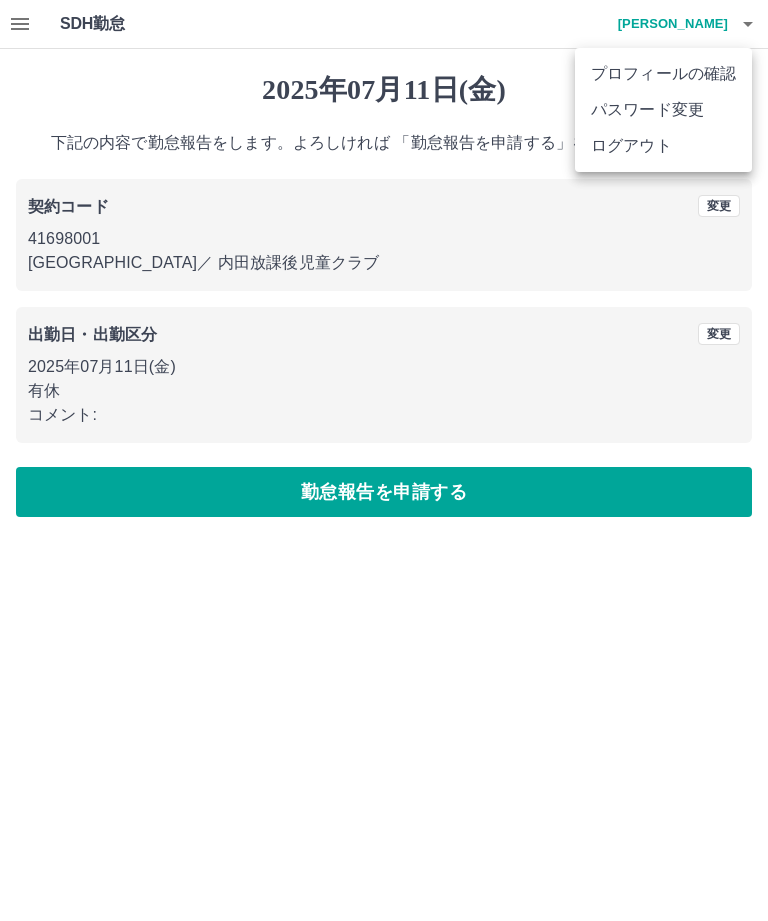 click on "ログアウト" at bounding box center [663, 146] 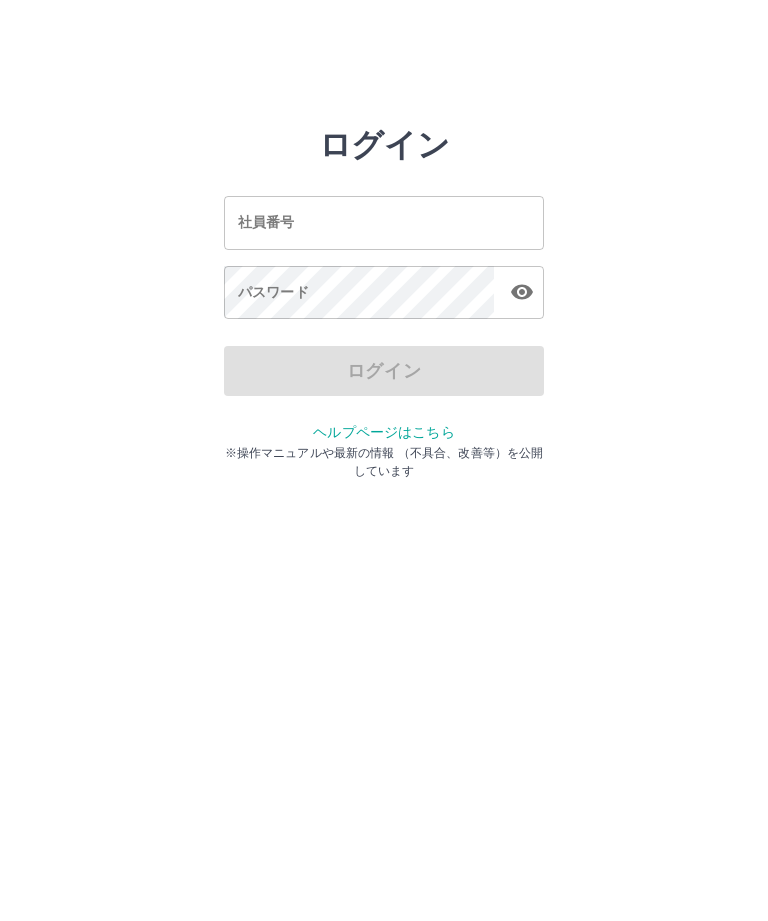 scroll, scrollTop: 1, scrollLeft: 0, axis: vertical 